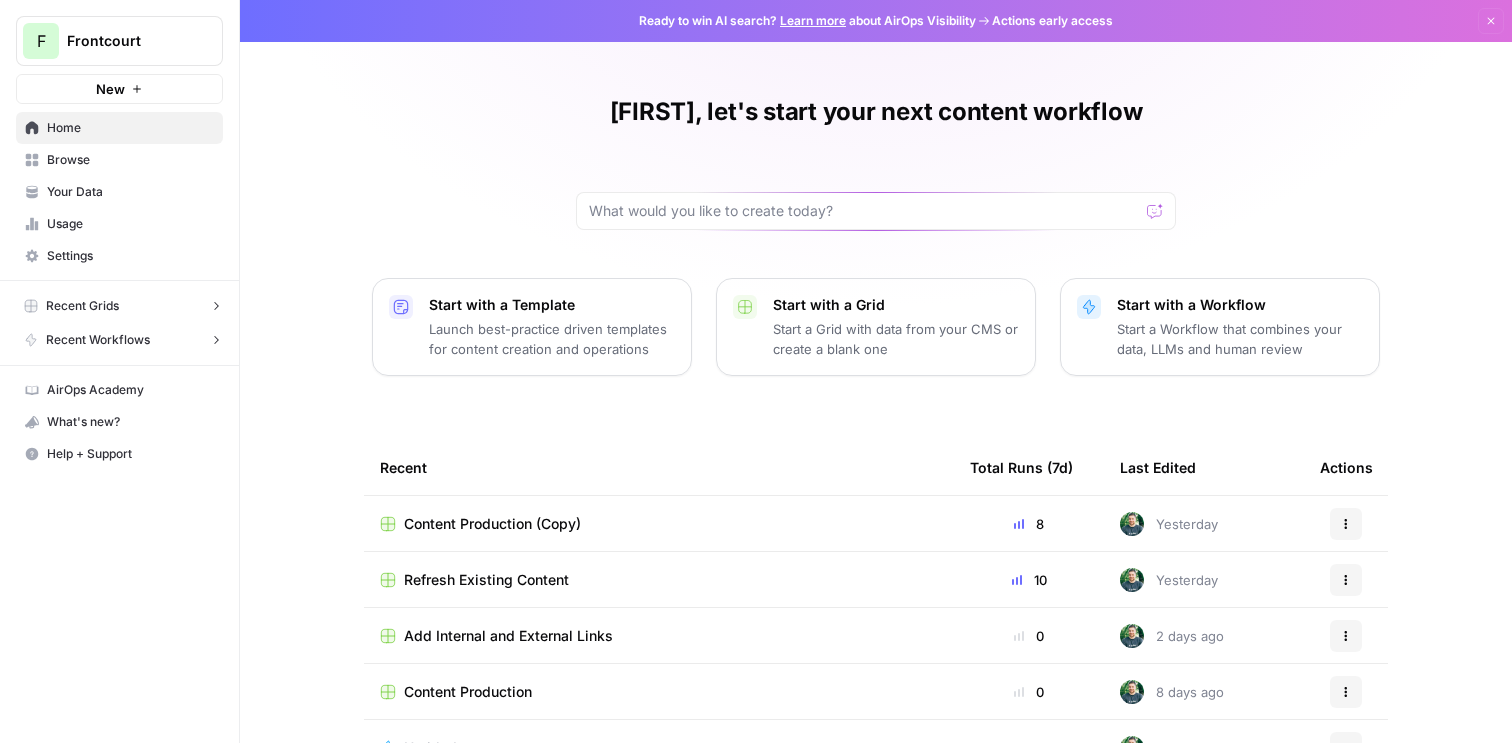 scroll, scrollTop: 0, scrollLeft: 0, axis: both 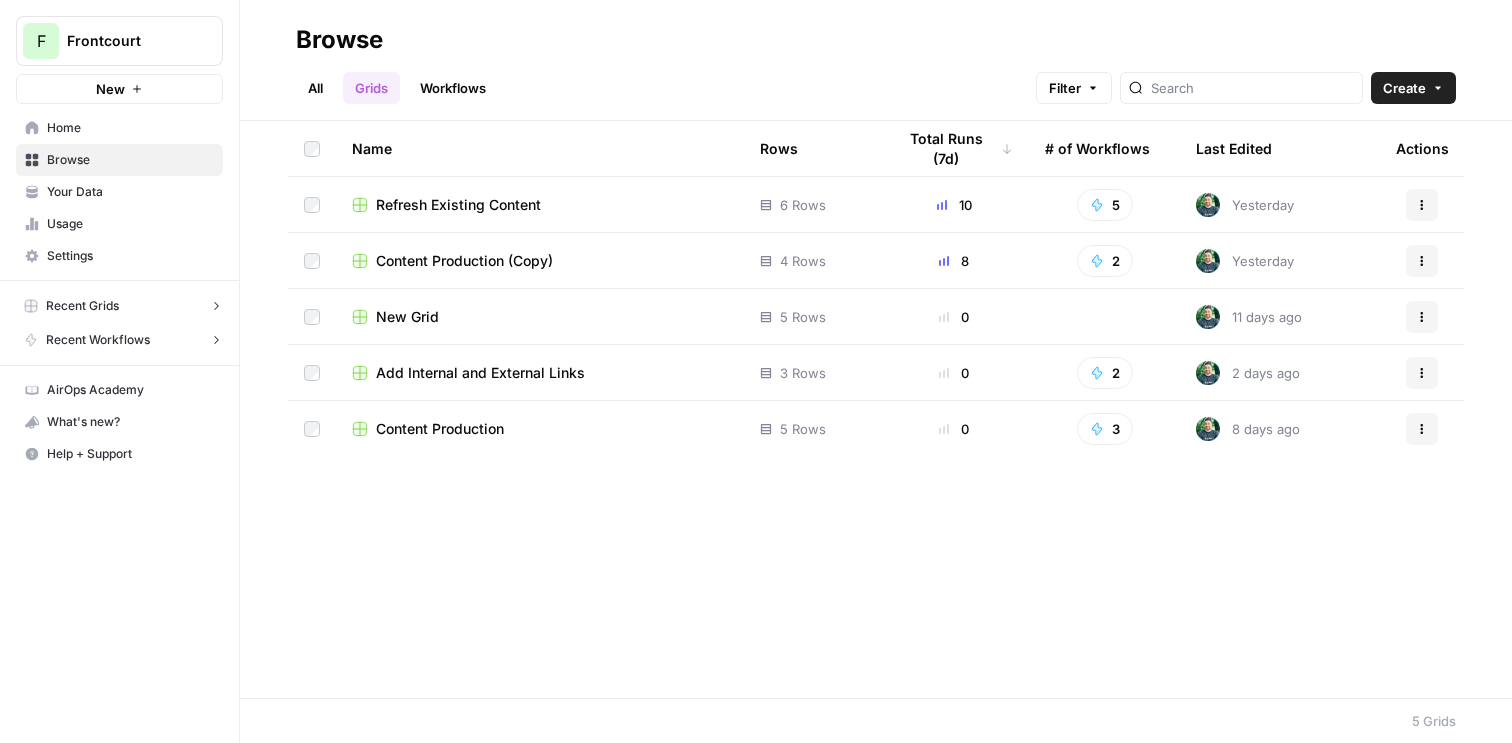 click on "Your Data" at bounding box center [130, 192] 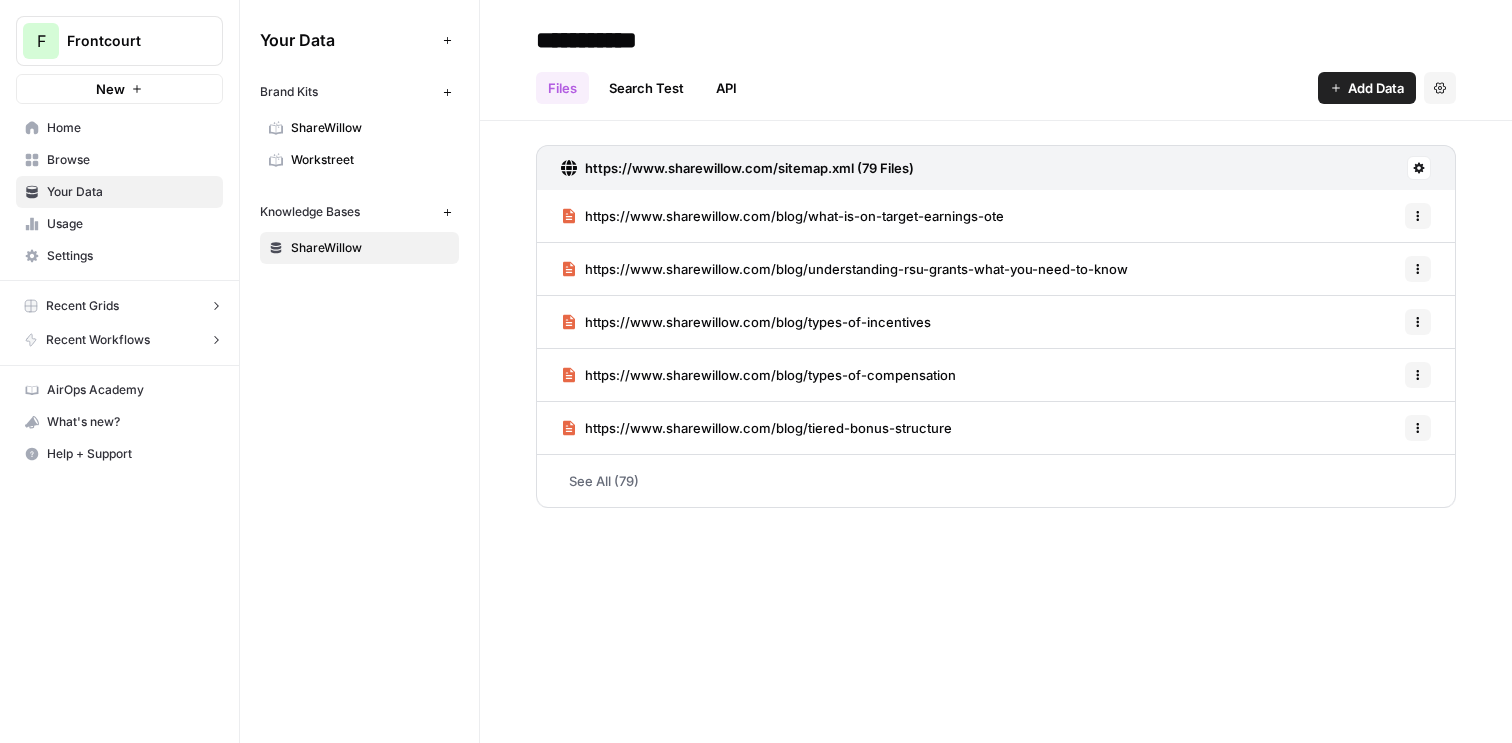 click on "Usage" at bounding box center (130, 224) 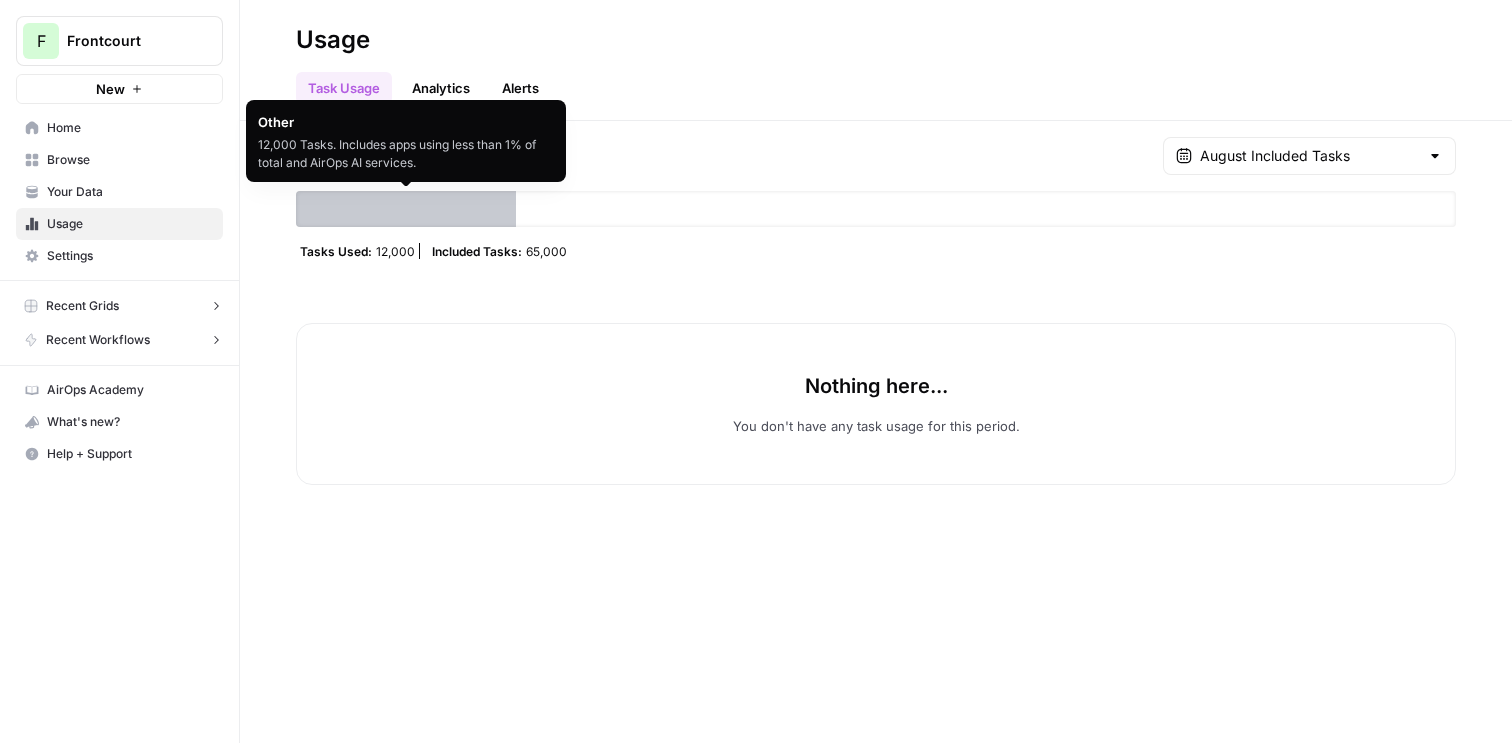 click on "Analytics" at bounding box center [441, 88] 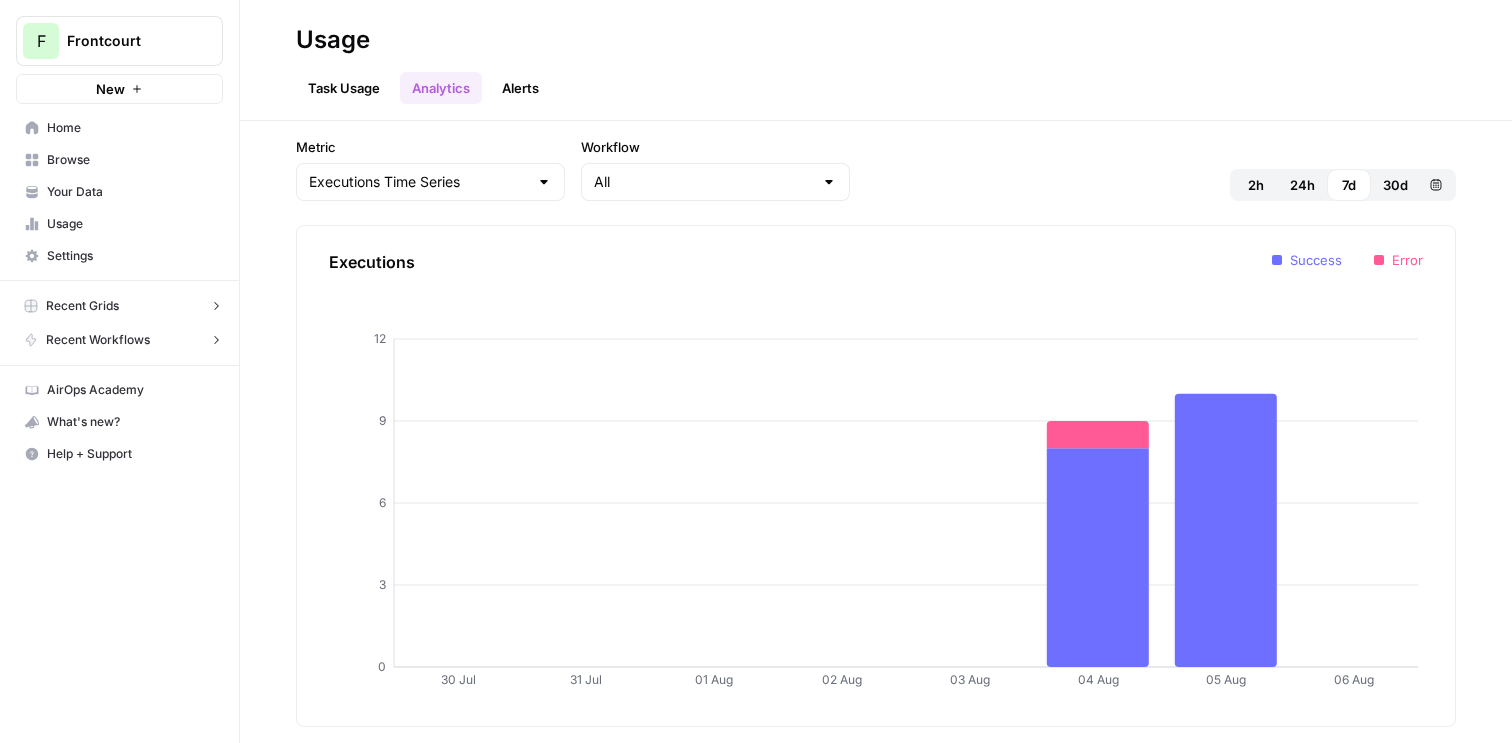 click on "Alerts" at bounding box center (520, 88) 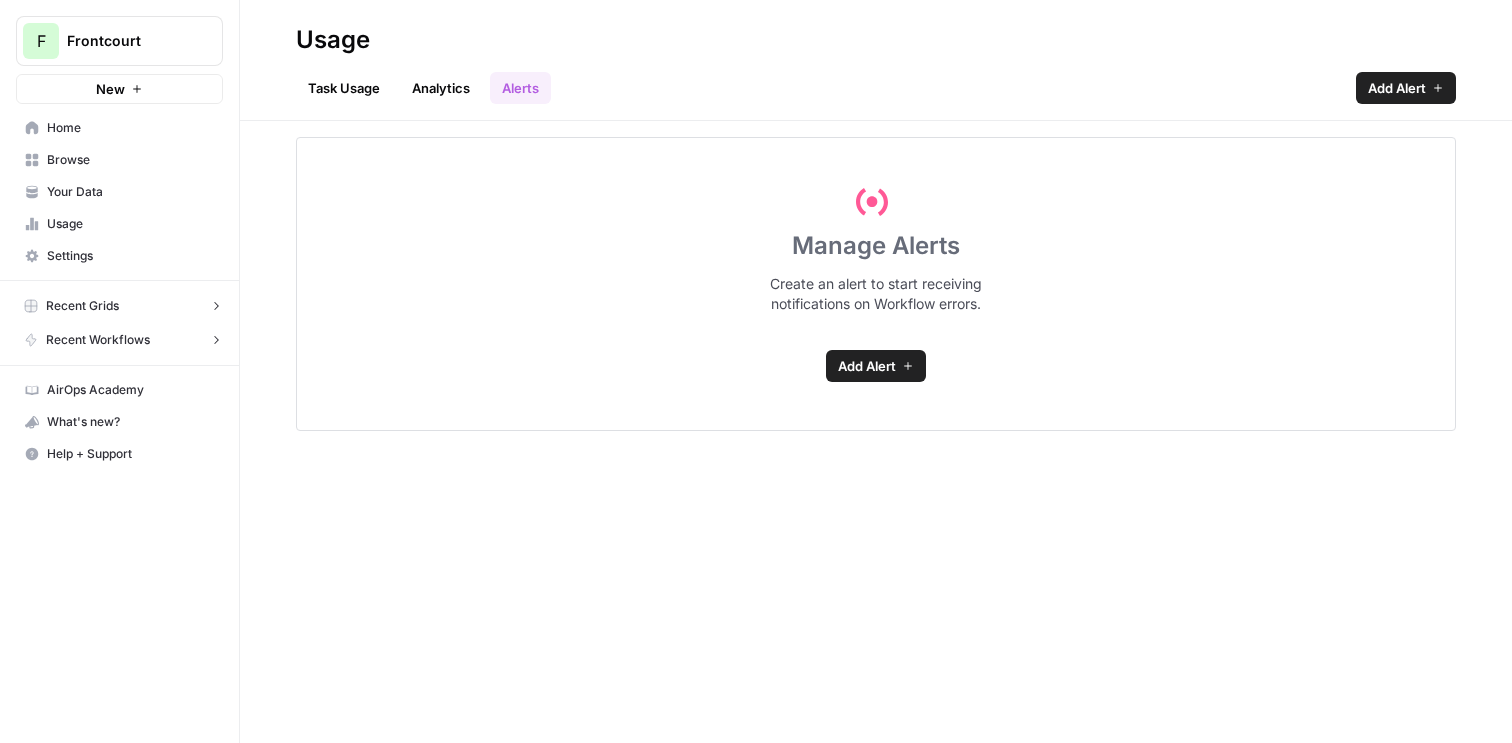 click on "Task Usage" at bounding box center [344, 88] 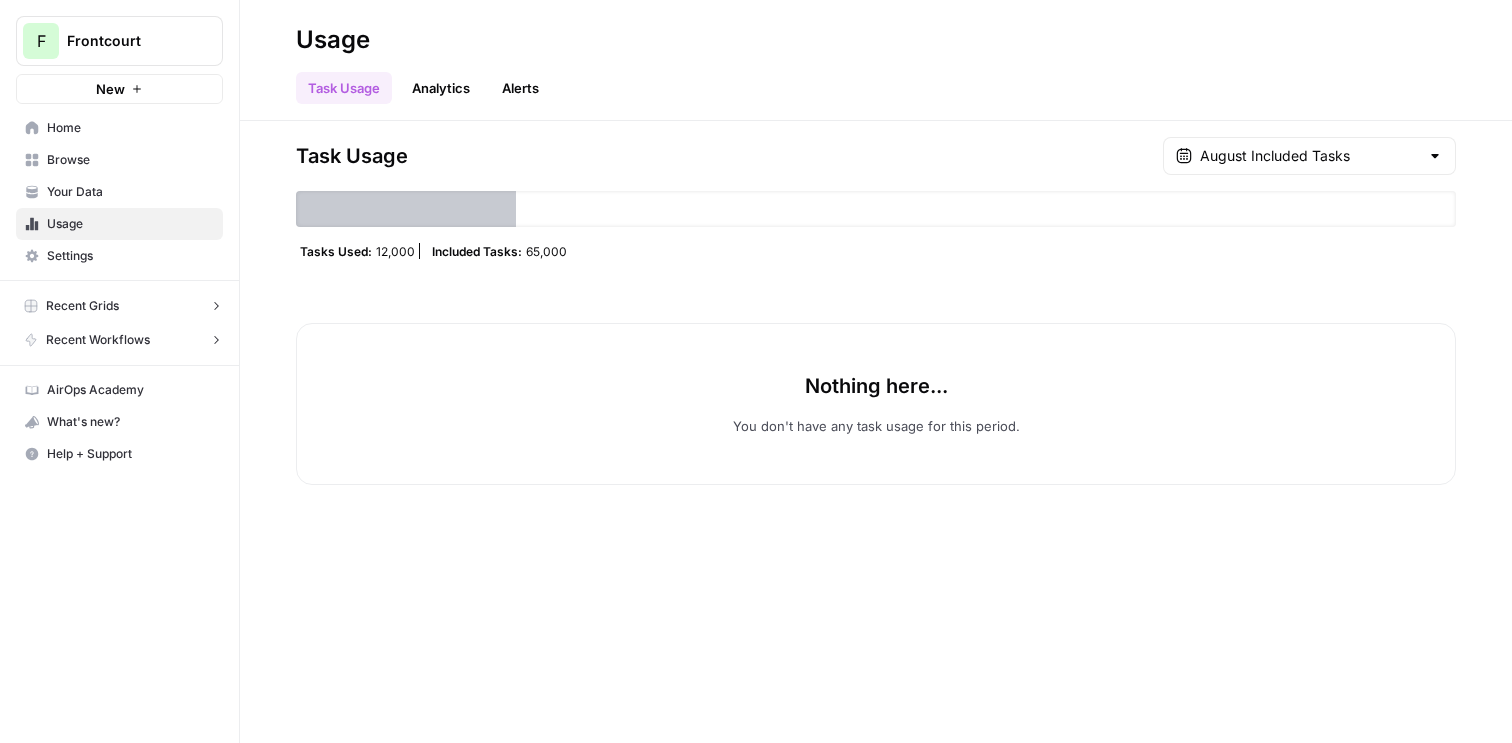 click on "Home" at bounding box center [119, 128] 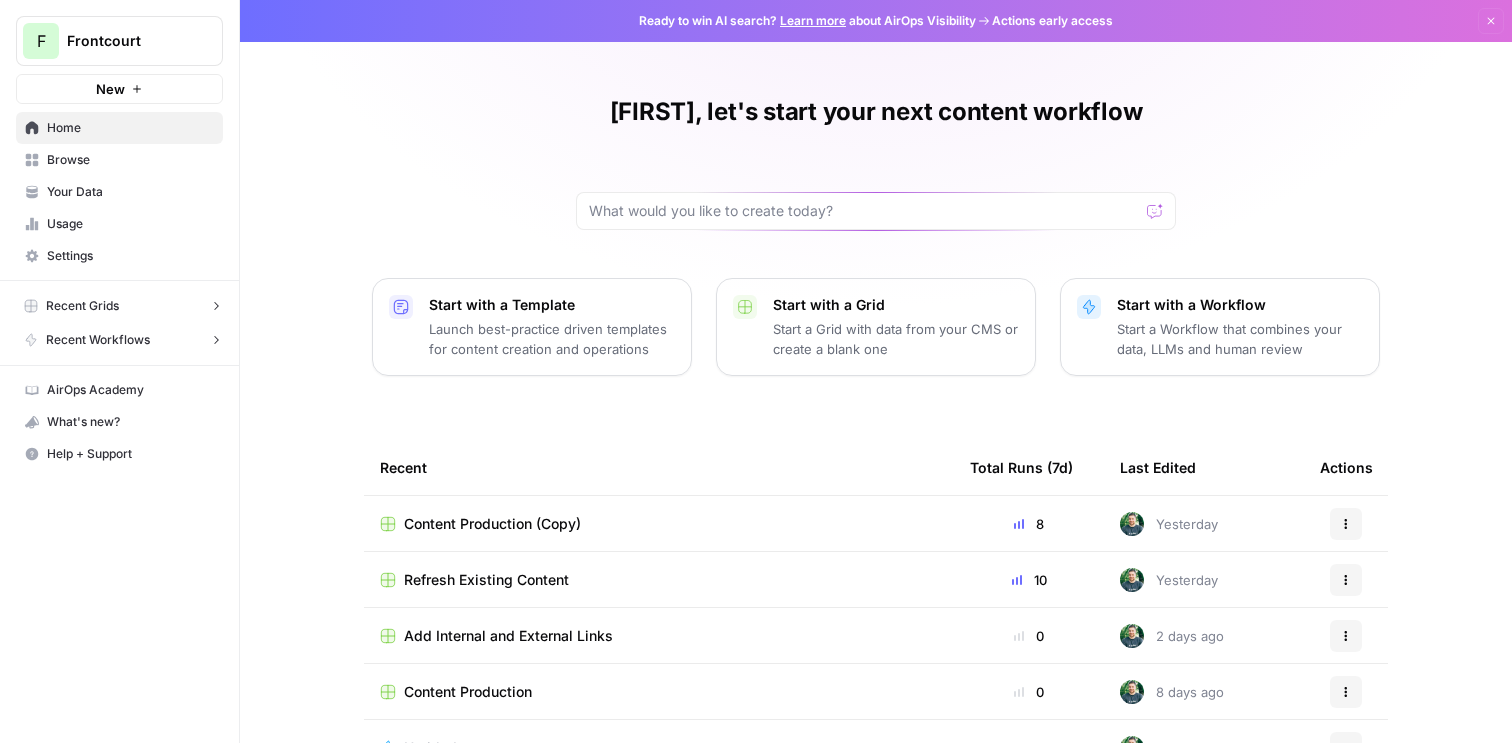 click on "Browse" at bounding box center [130, 160] 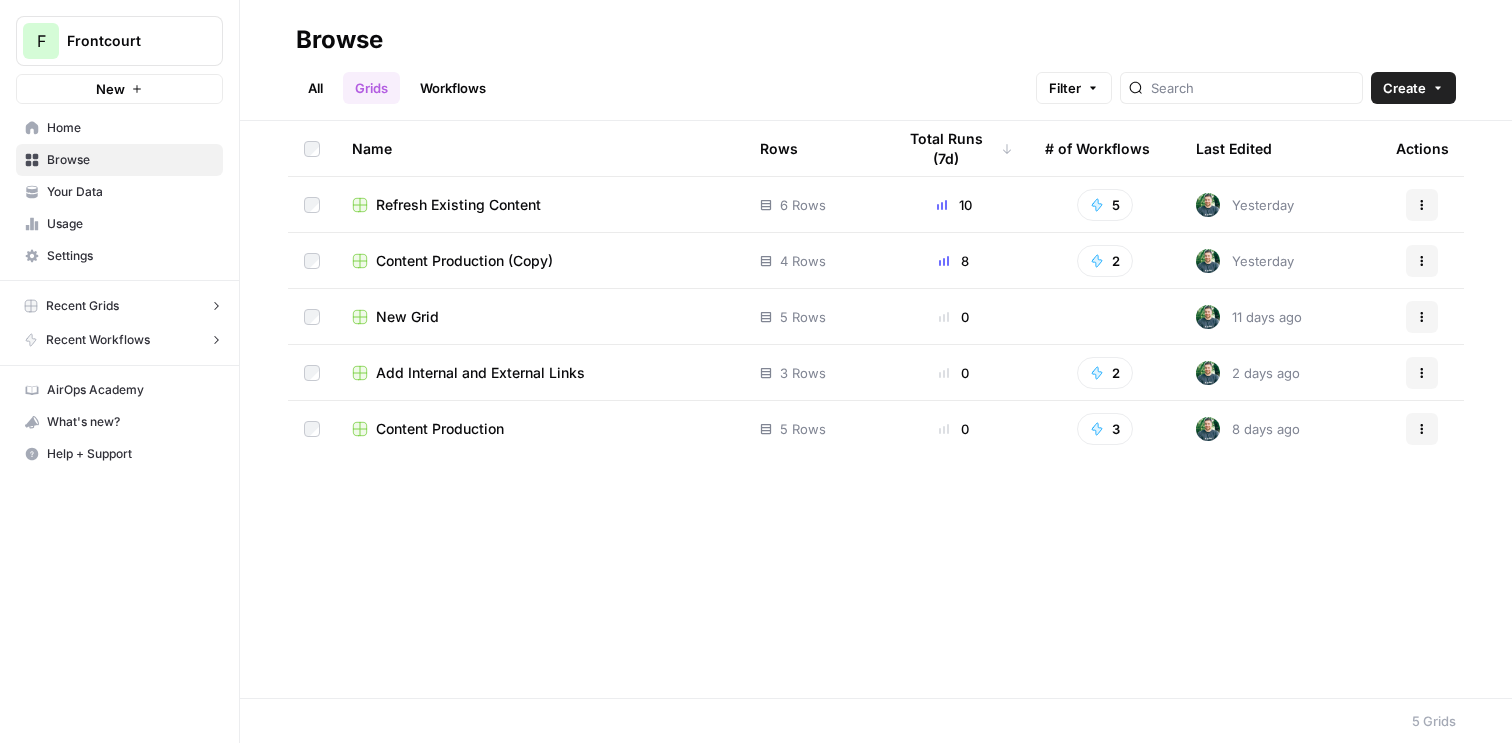 click on "Your Data" at bounding box center [119, 192] 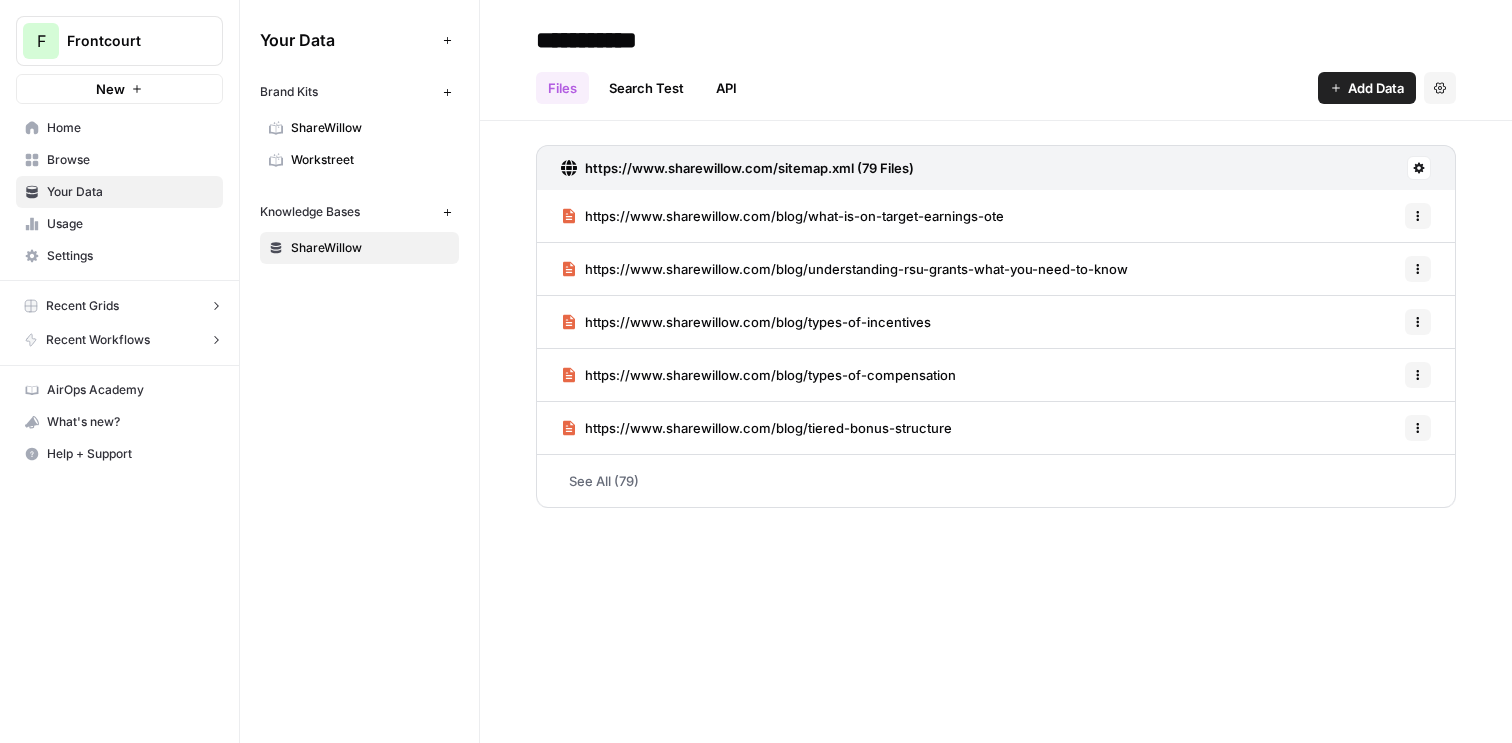 click on "Usage" at bounding box center (130, 224) 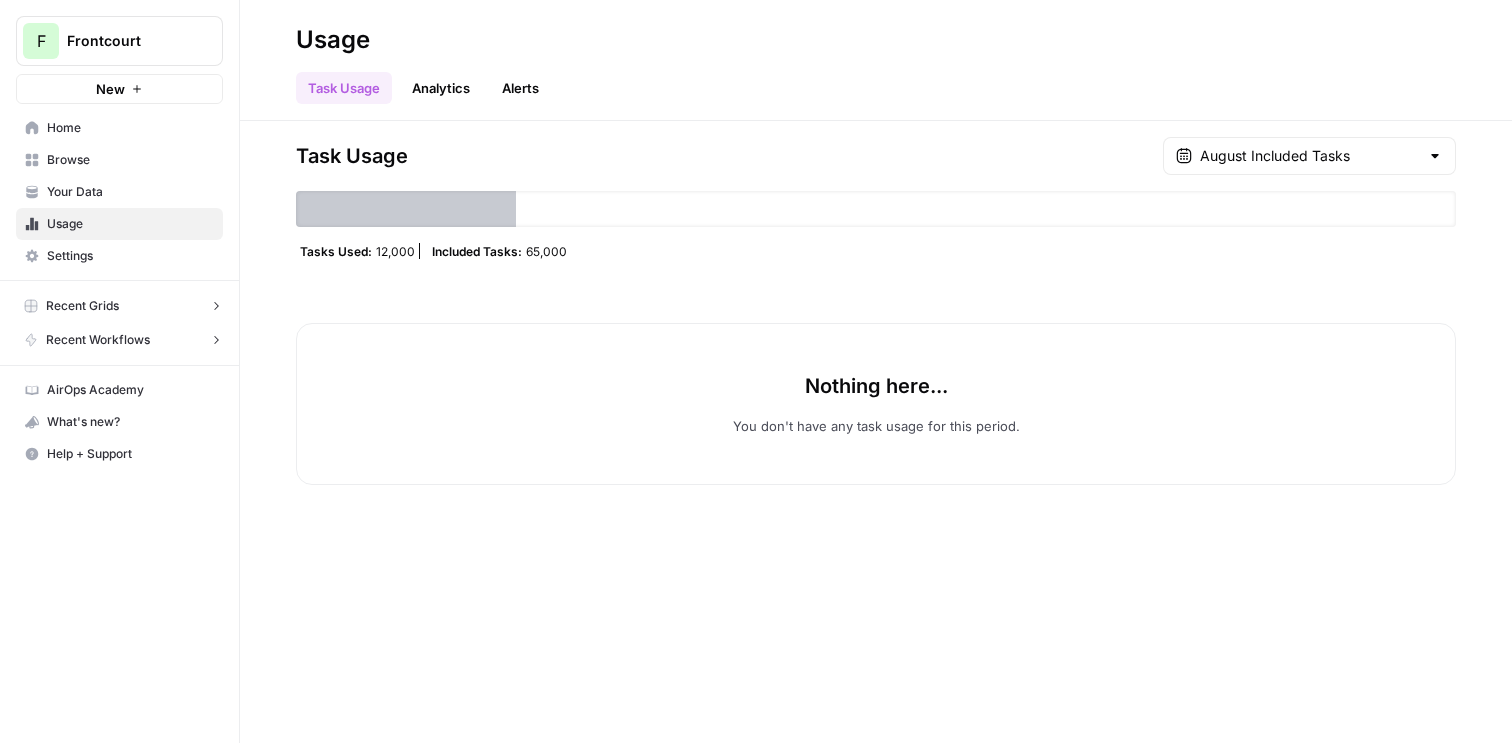 click on "Settings" at bounding box center [130, 256] 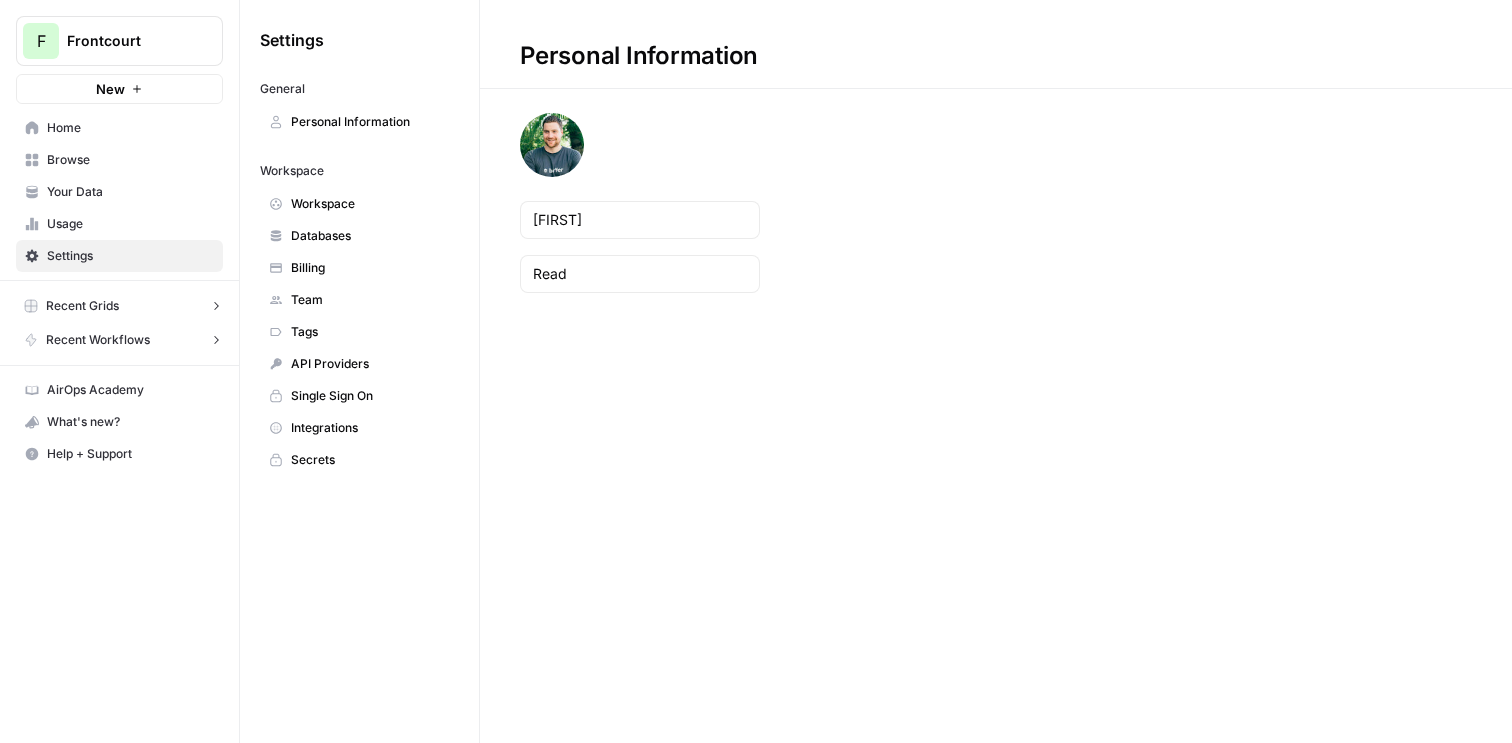 click on "Team" at bounding box center [370, 300] 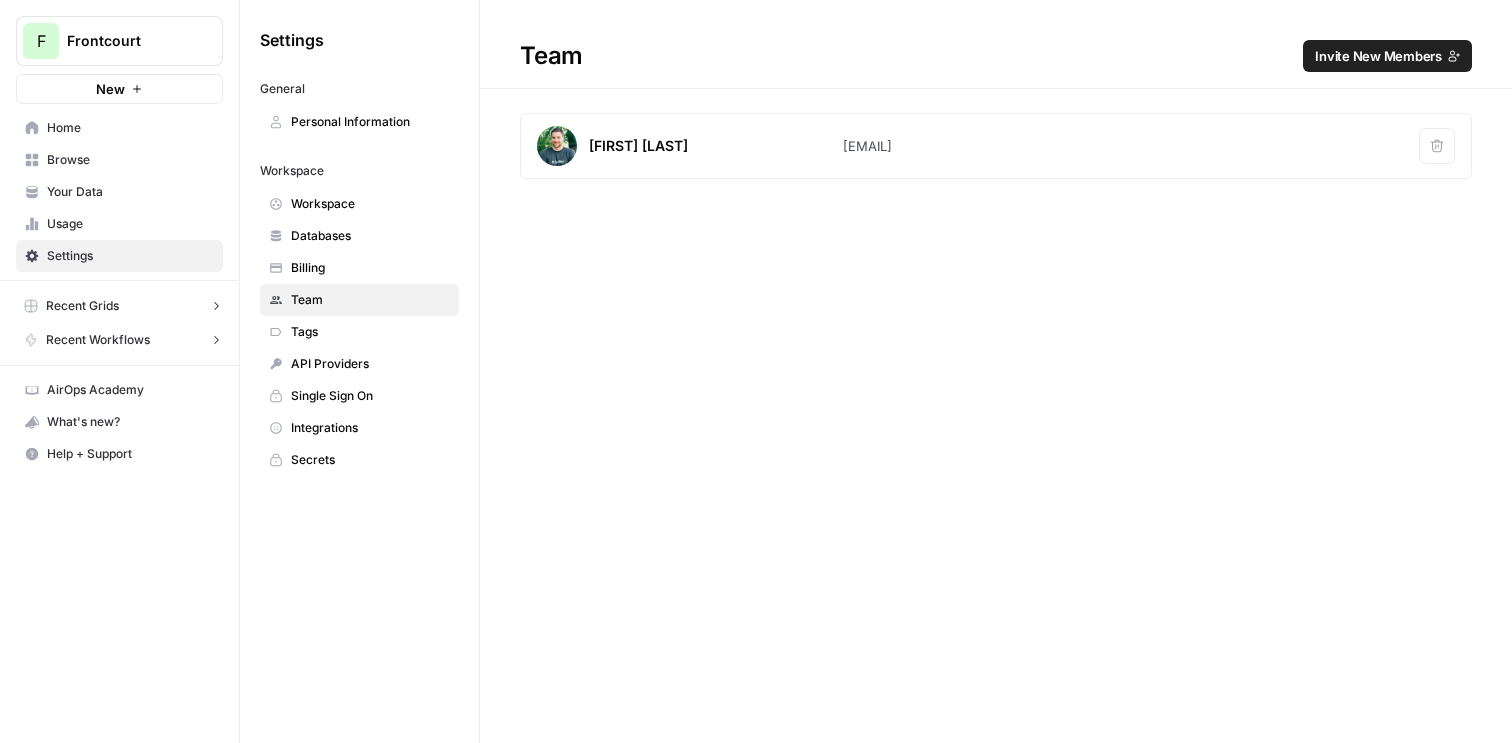 click on "Invite New Members" at bounding box center (1378, 56) 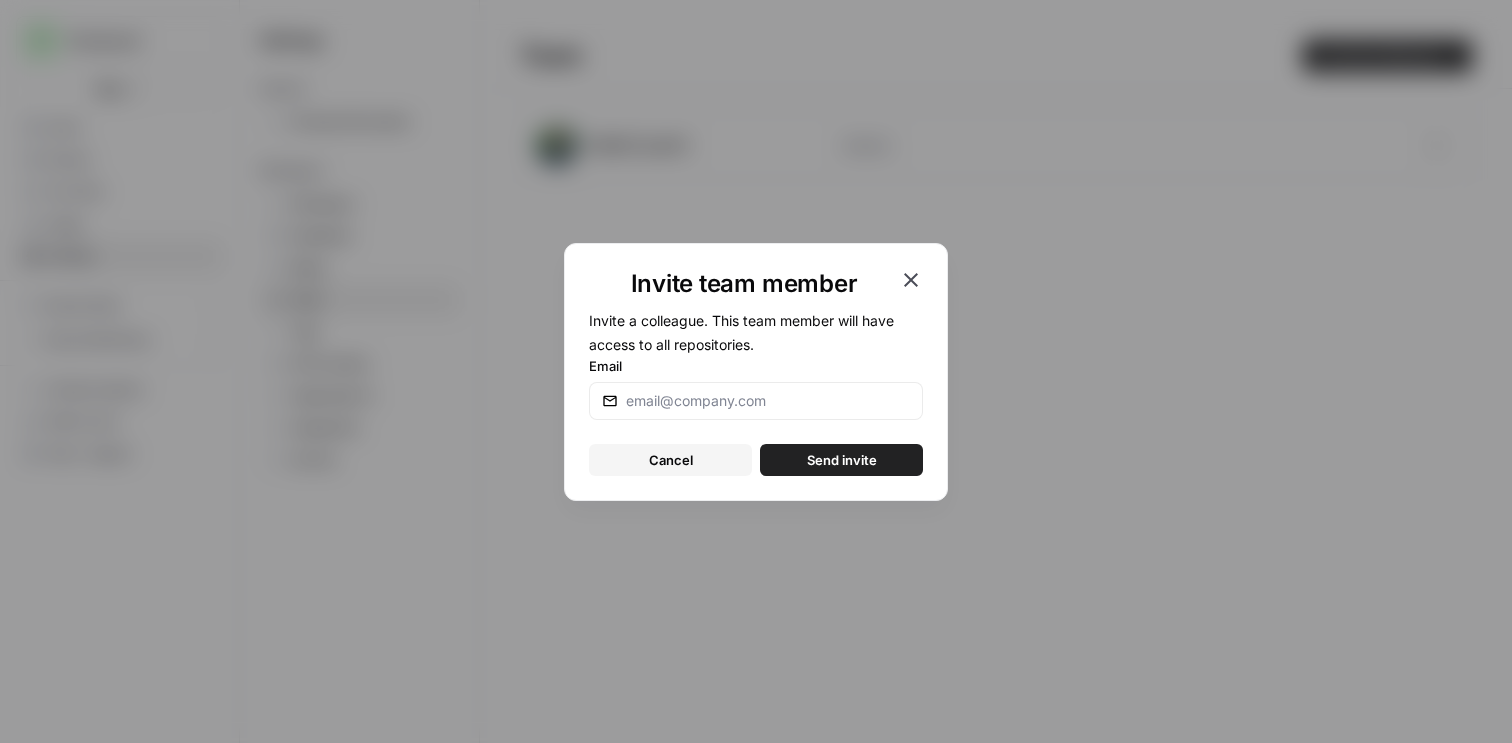 click at bounding box center [756, 401] 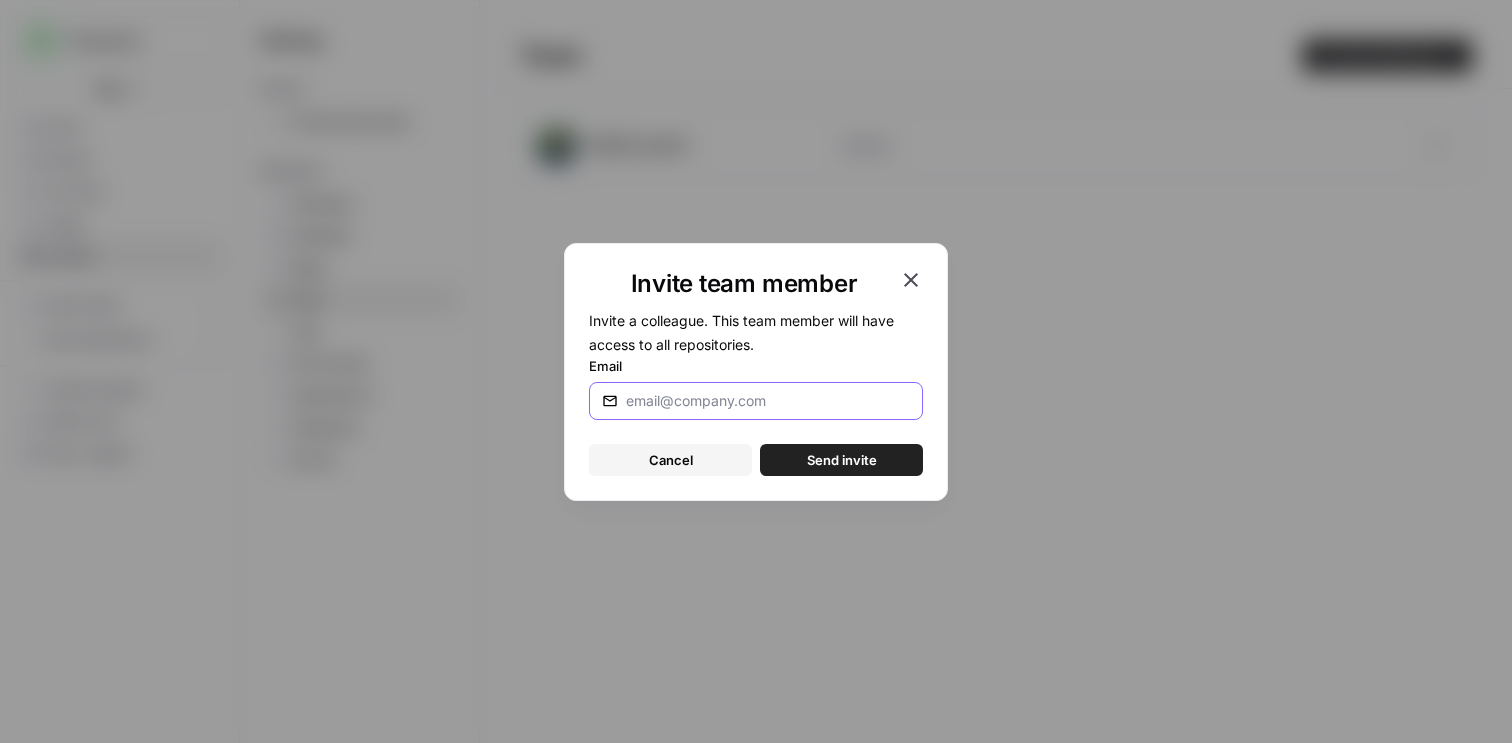 paste on "https://docs.google.com/document/d/1g1XxT_bQ37Ix_9VOnYMFJqWgaKq9Ze2R8BN7Nqpc0wM/edit?tab=t.0" 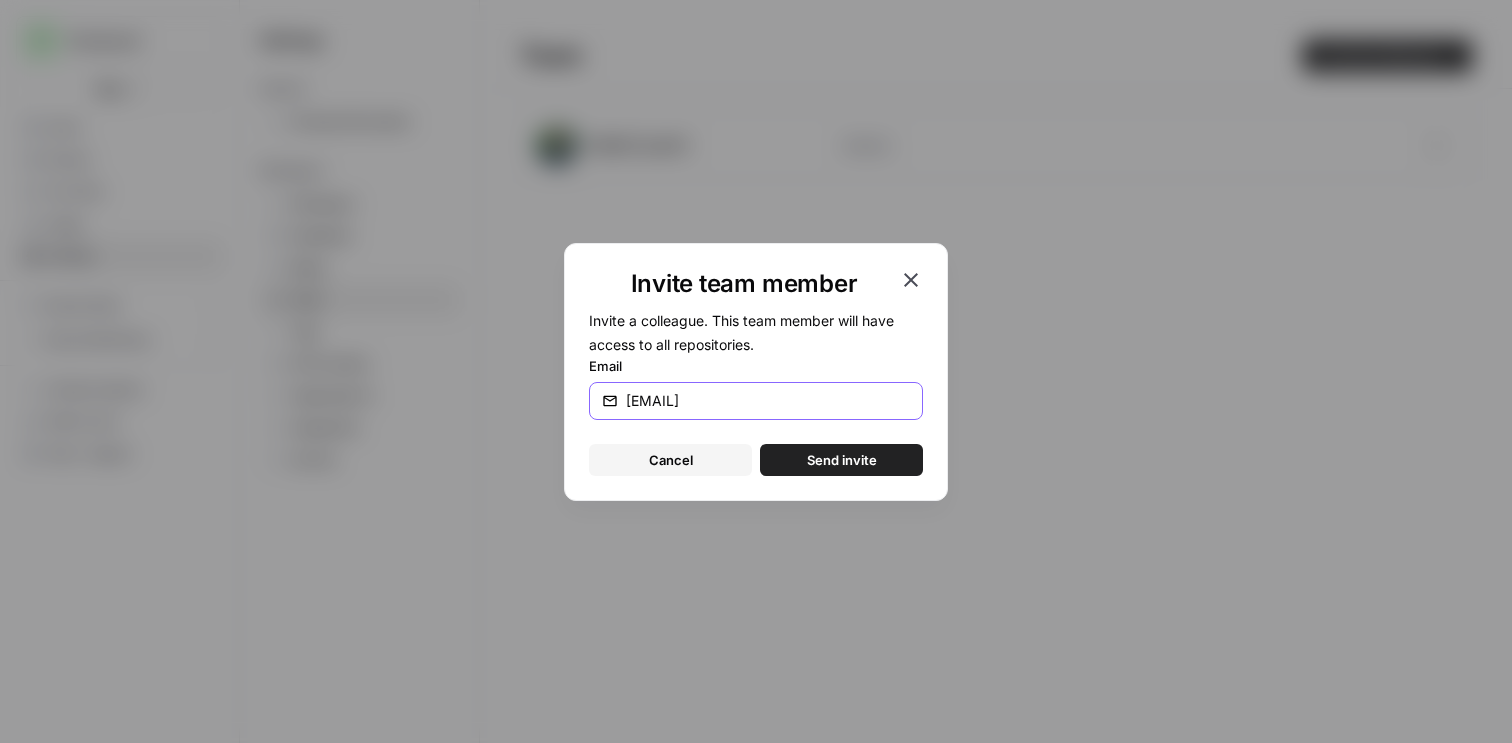 type on "[EMAIL]" 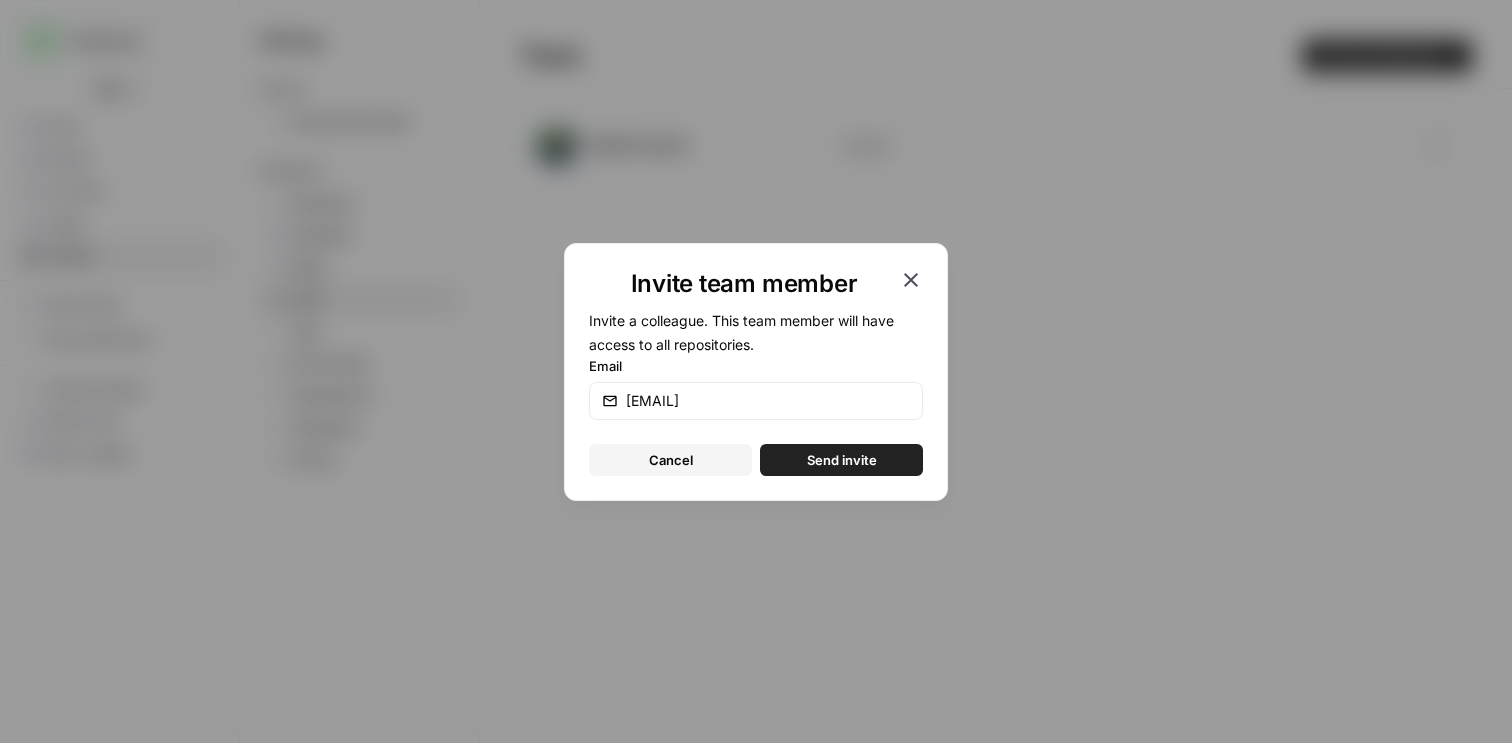 click on "Invite a colleague. This team member will have access to all repositories. Email [EMAIL] Cancel Send invite" at bounding box center (756, 392) 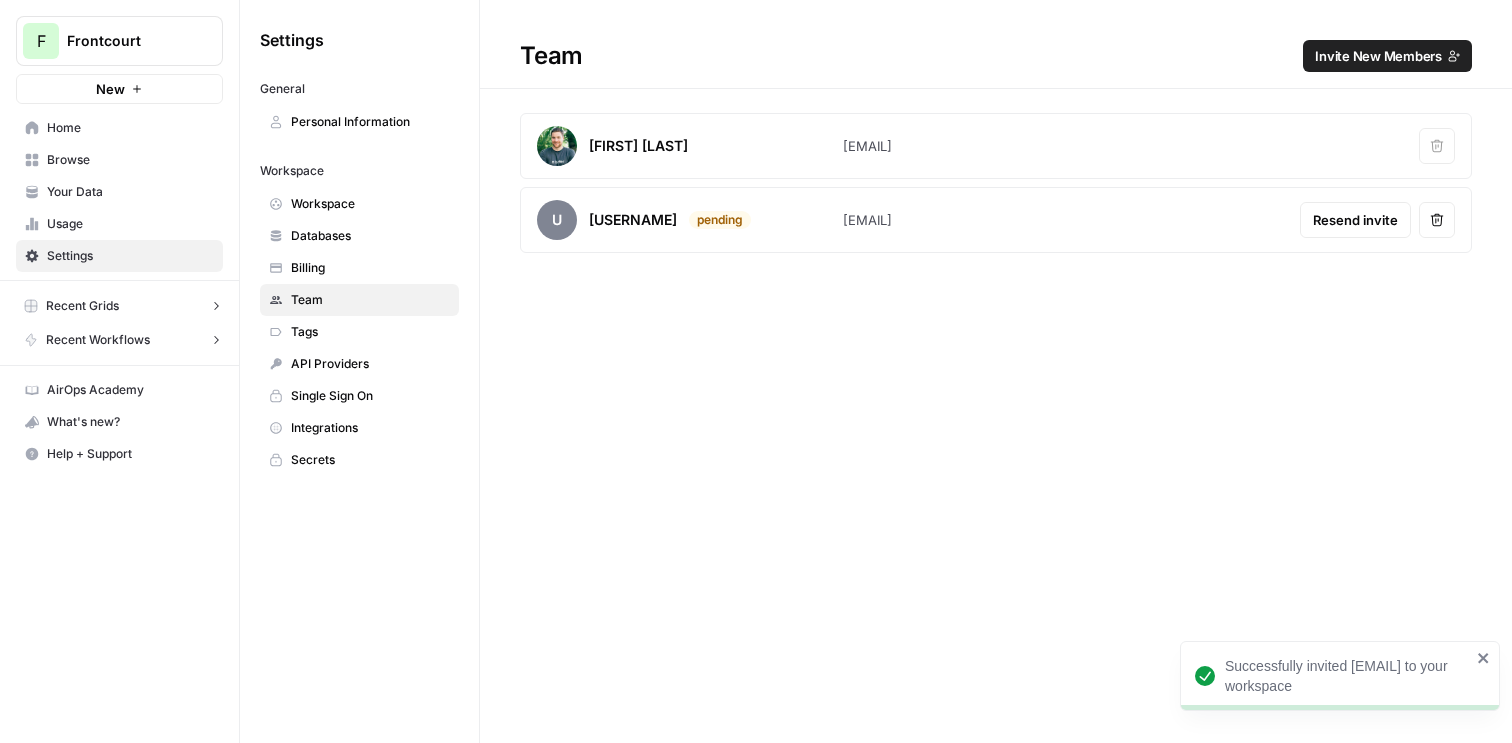 click on "Billing" at bounding box center [370, 268] 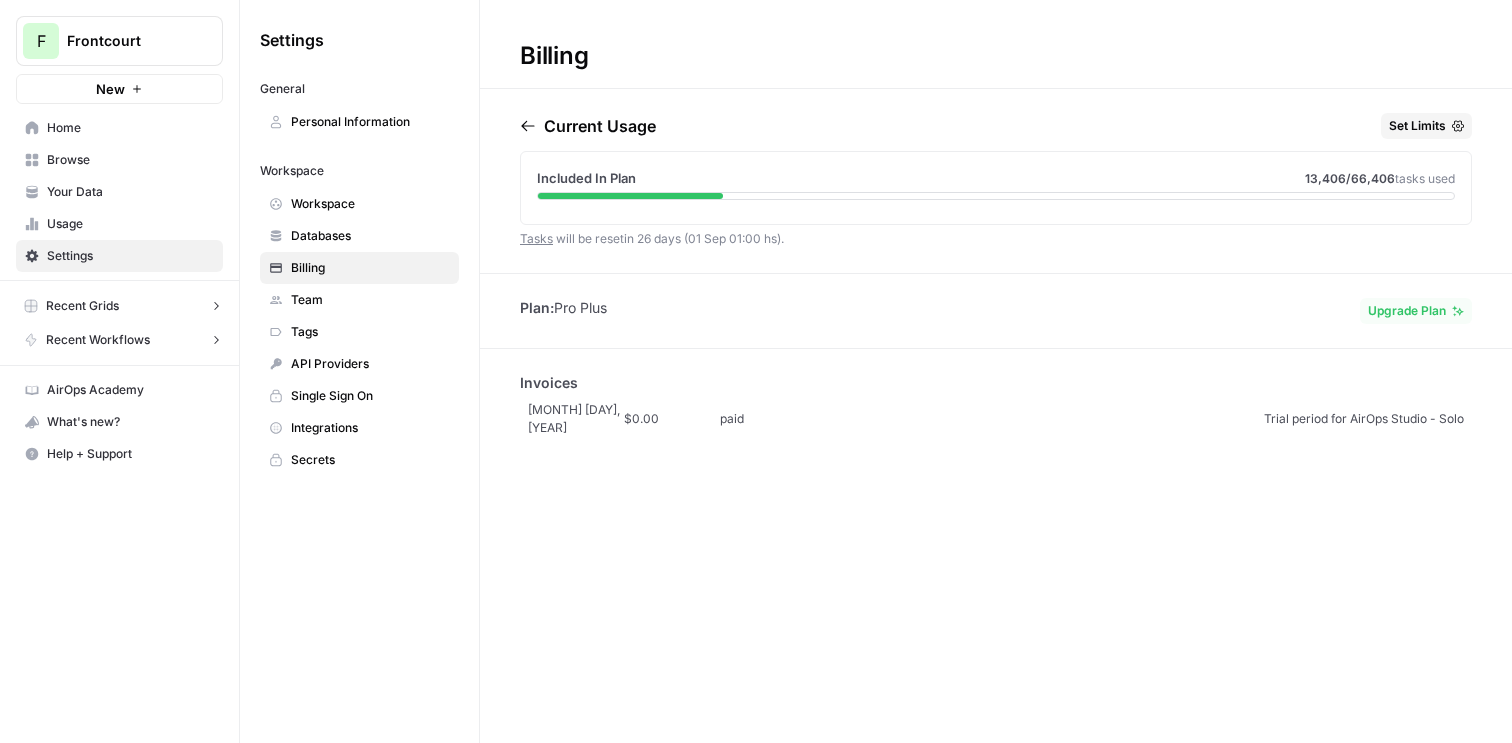 click on "API Providers" at bounding box center [370, 364] 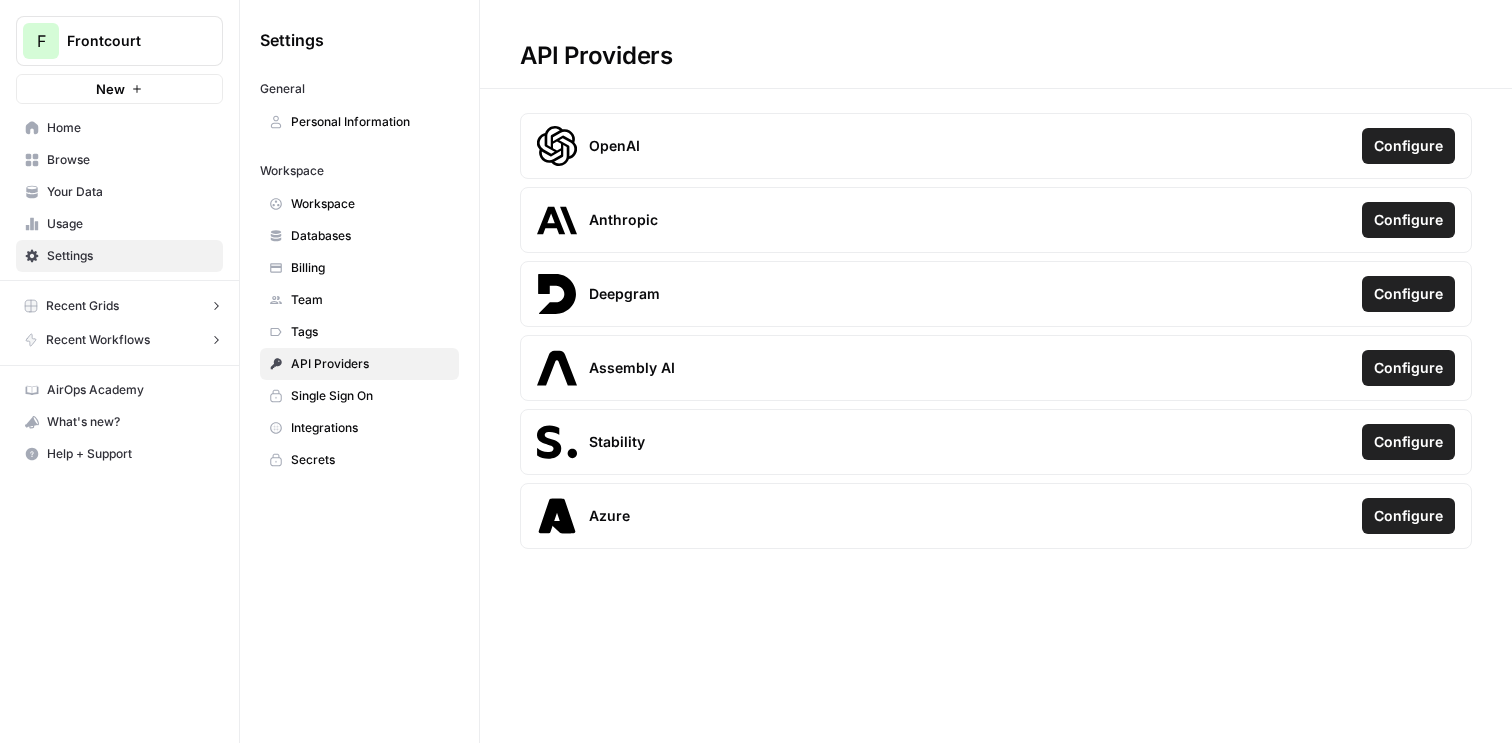 click on "Personal Information" at bounding box center [370, 122] 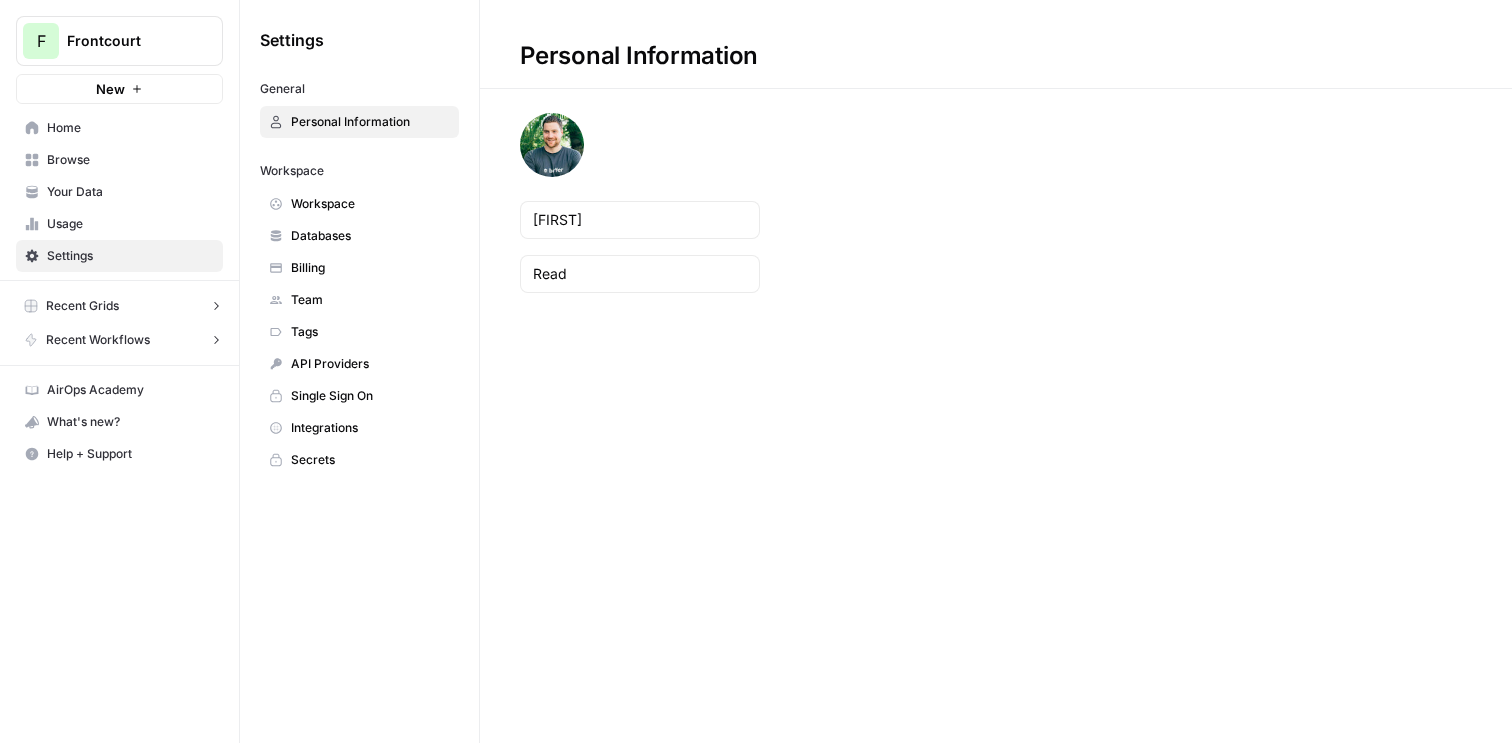 click on "Workspace" at bounding box center (370, 204) 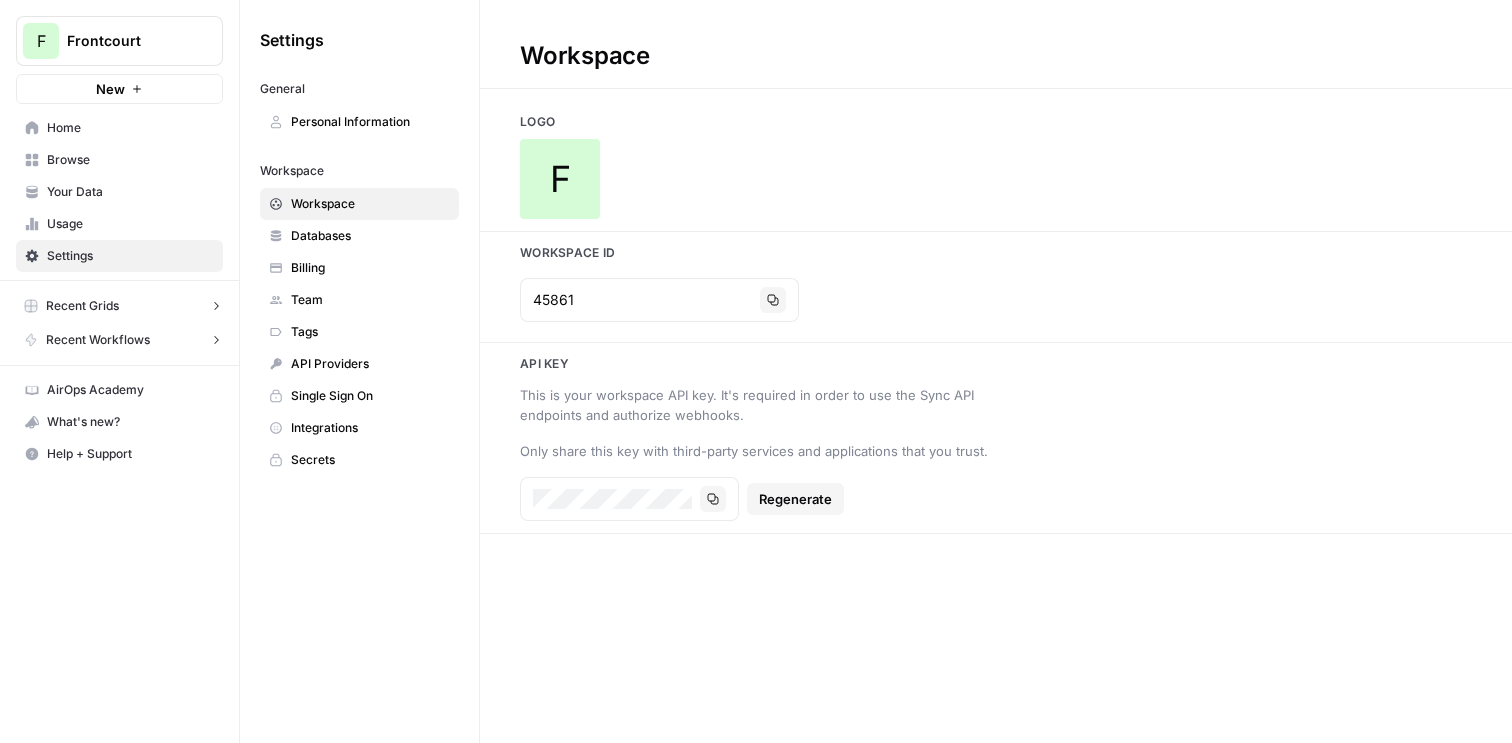 click on "Home" at bounding box center (130, 128) 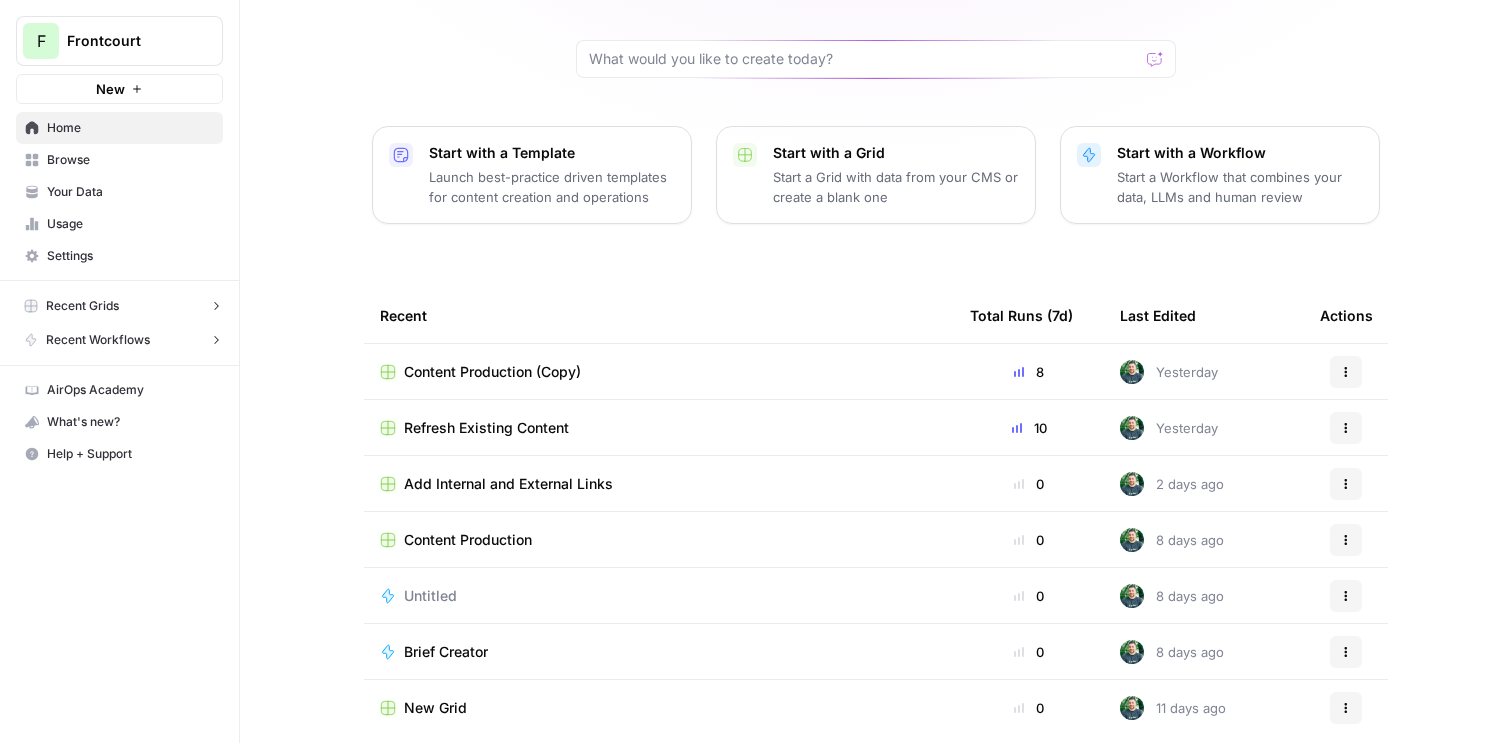 scroll, scrollTop: 149, scrollLeft: 0, axis: vertical 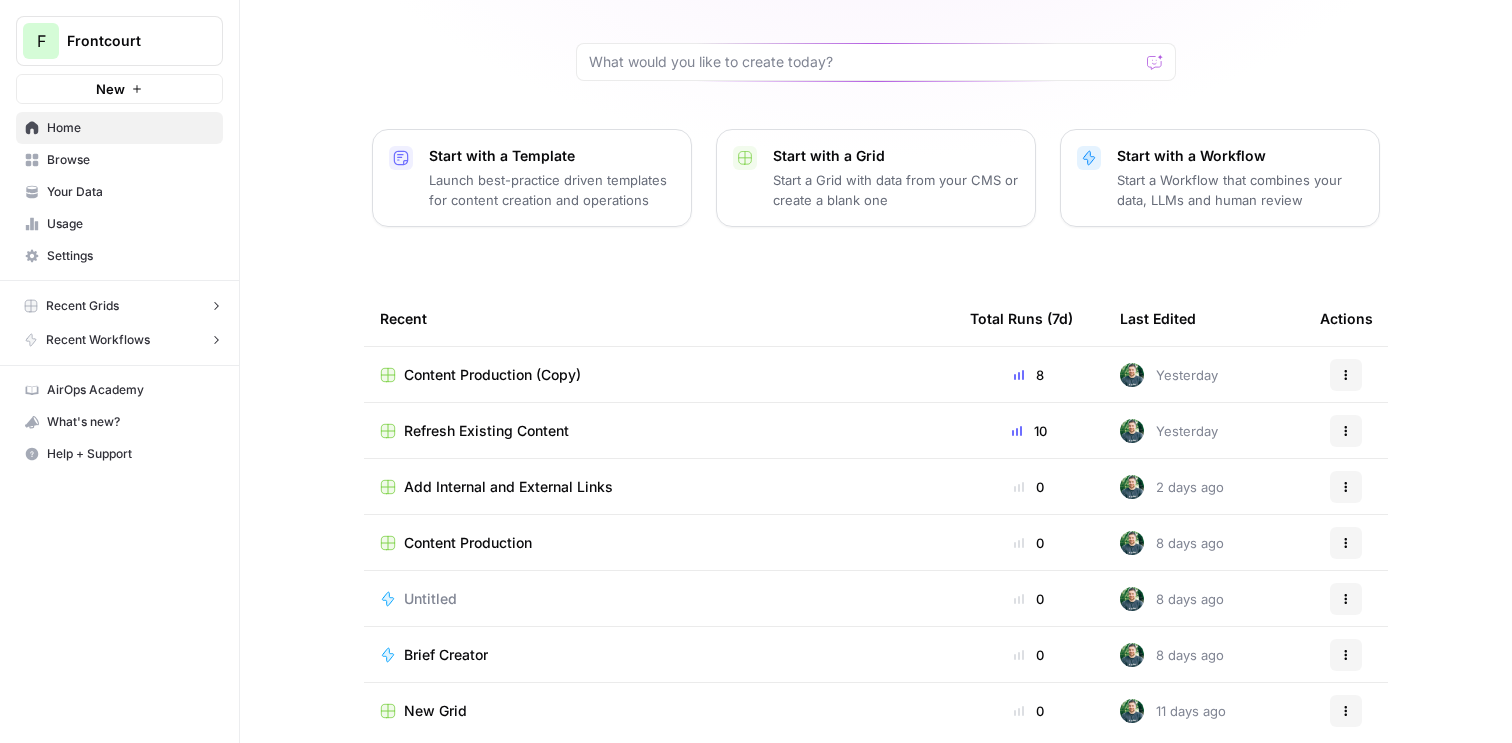 click on "Your Data" at bounding box center [119, 192] 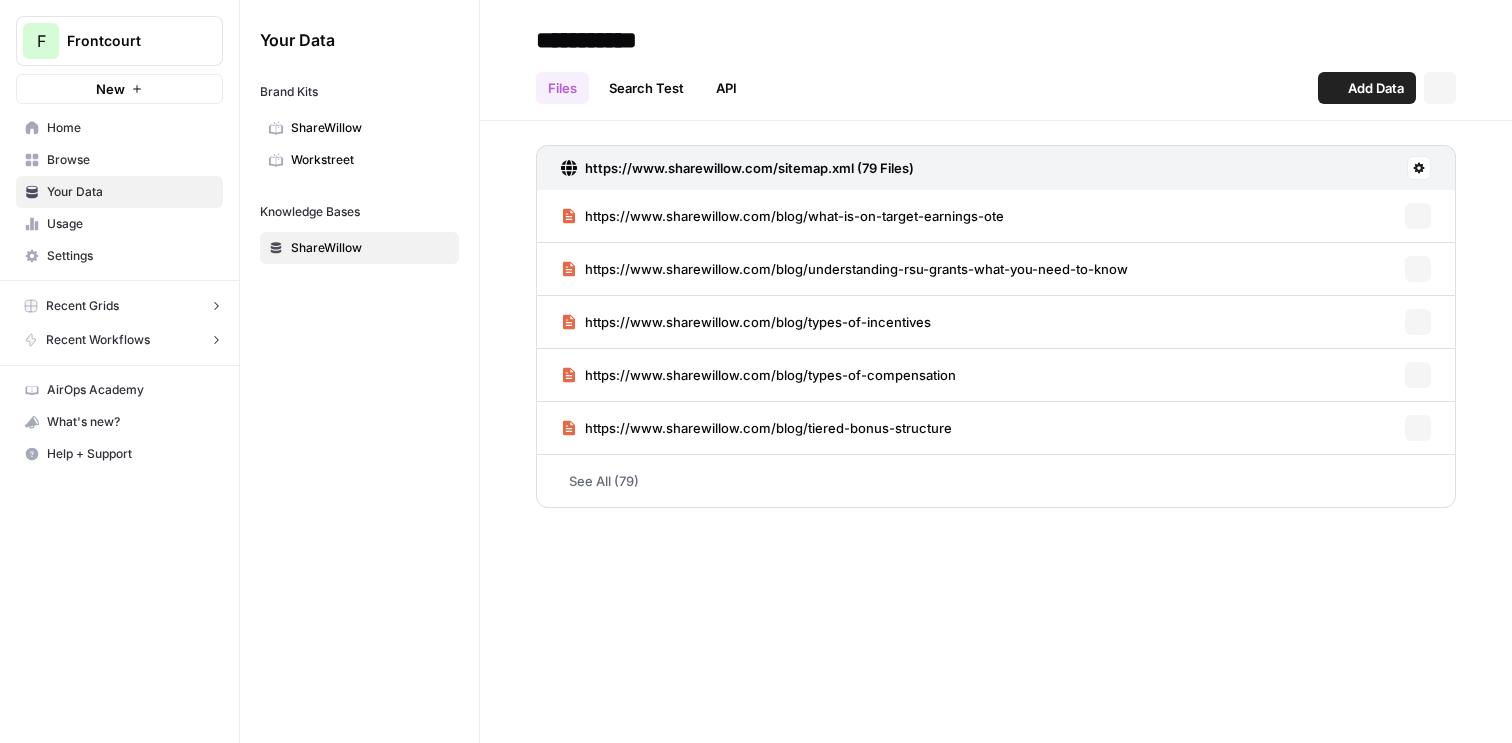 scroll, scrollTop: 0, scrollLeft: 0, axis: both 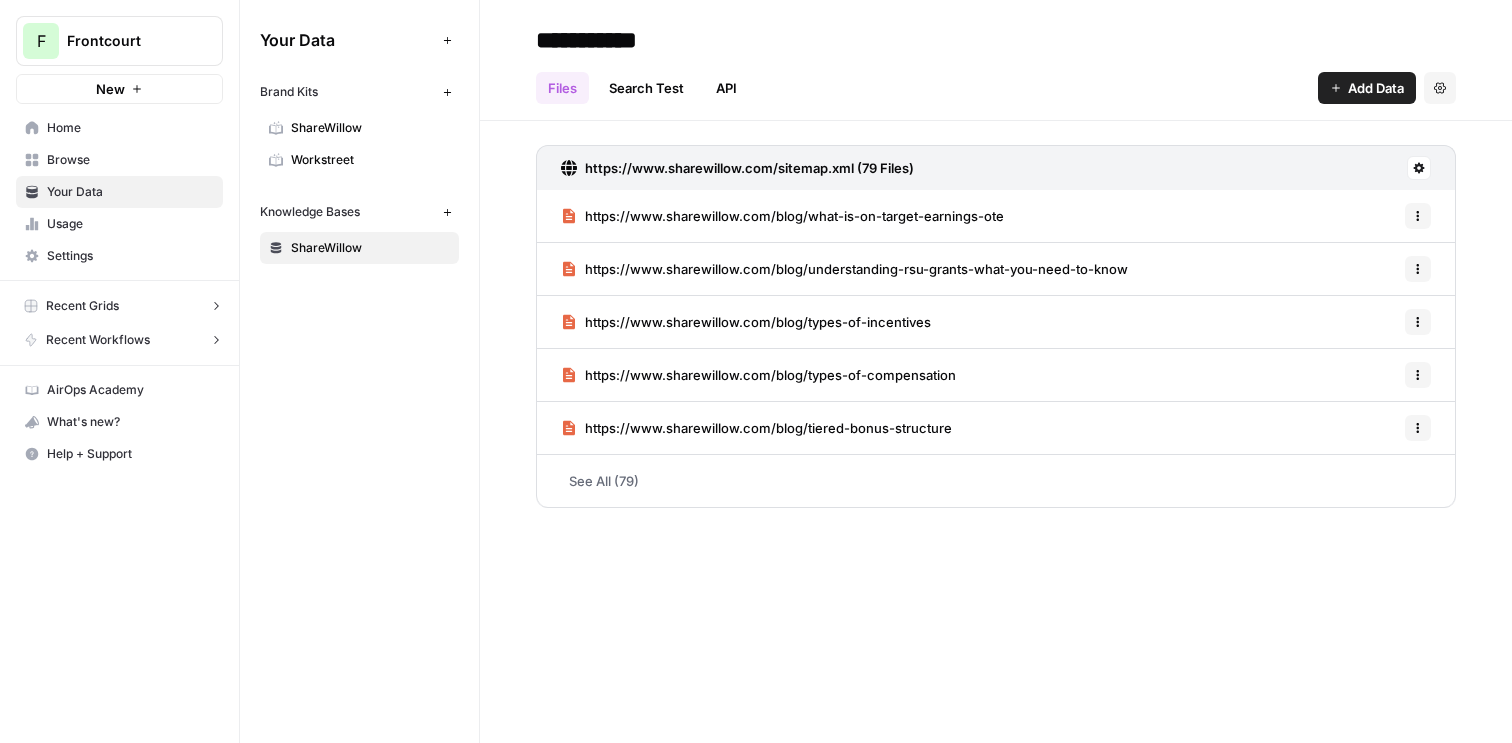 click on "Browse" at bounding box center [130, 160] 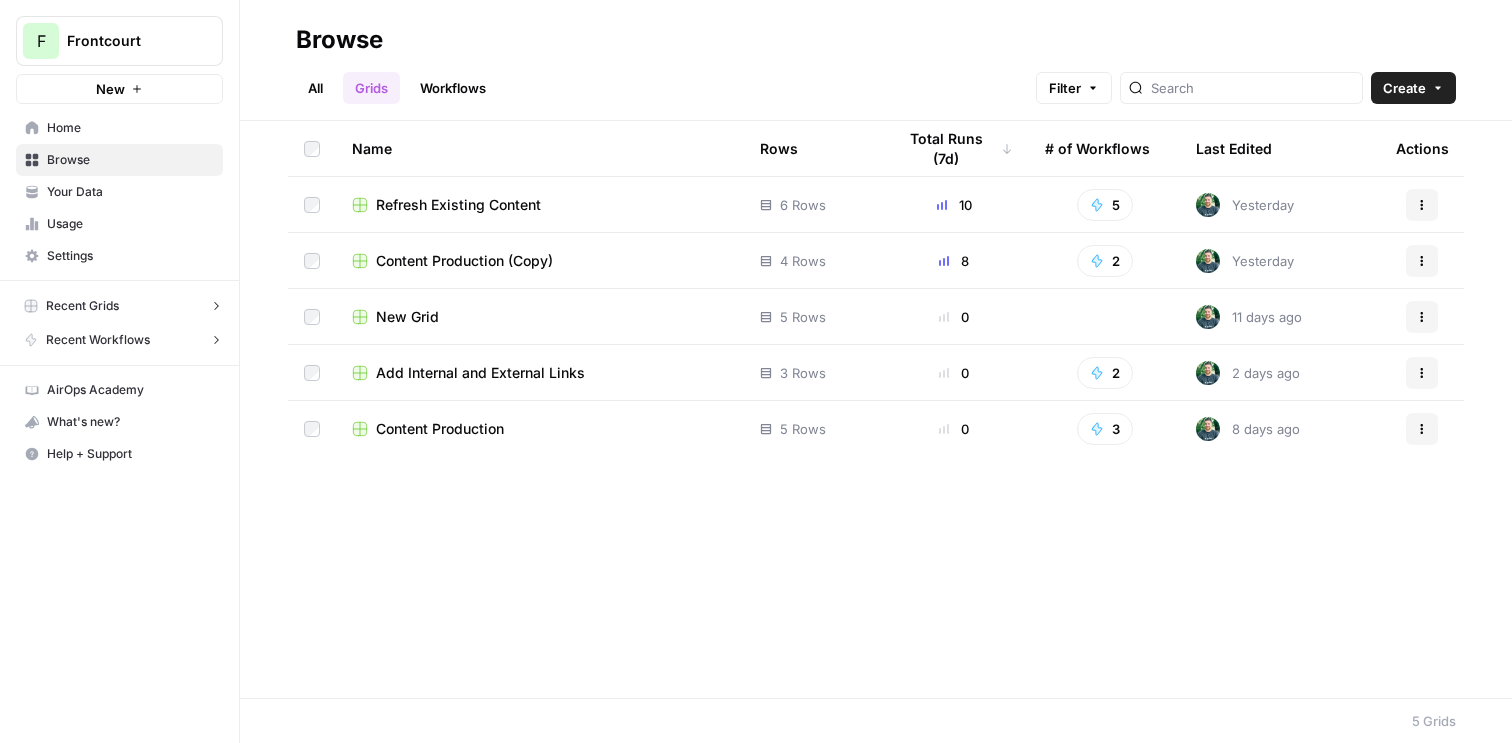 click on "Your Data" at bounding box center [119, 192] 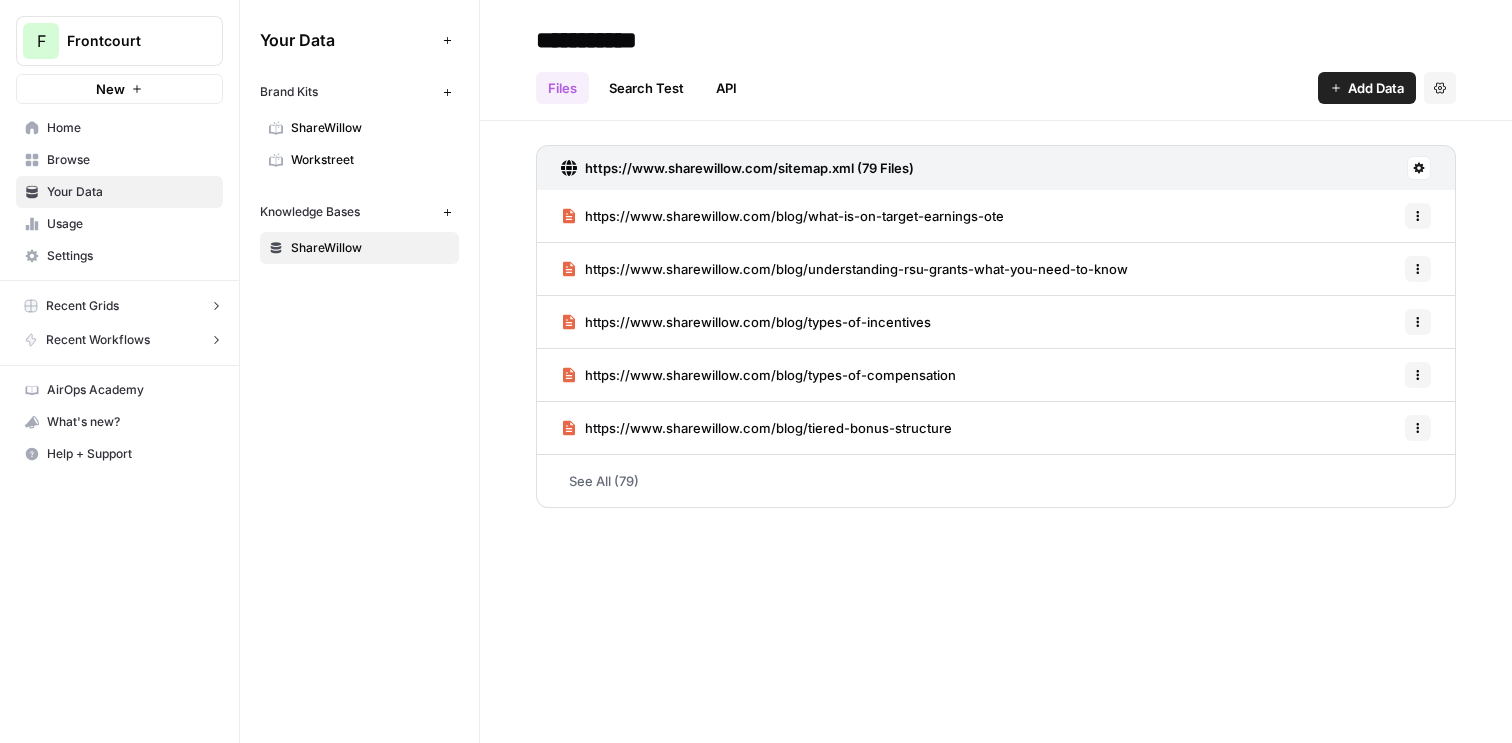click on "Search Test" at bounding box center [646, 88] 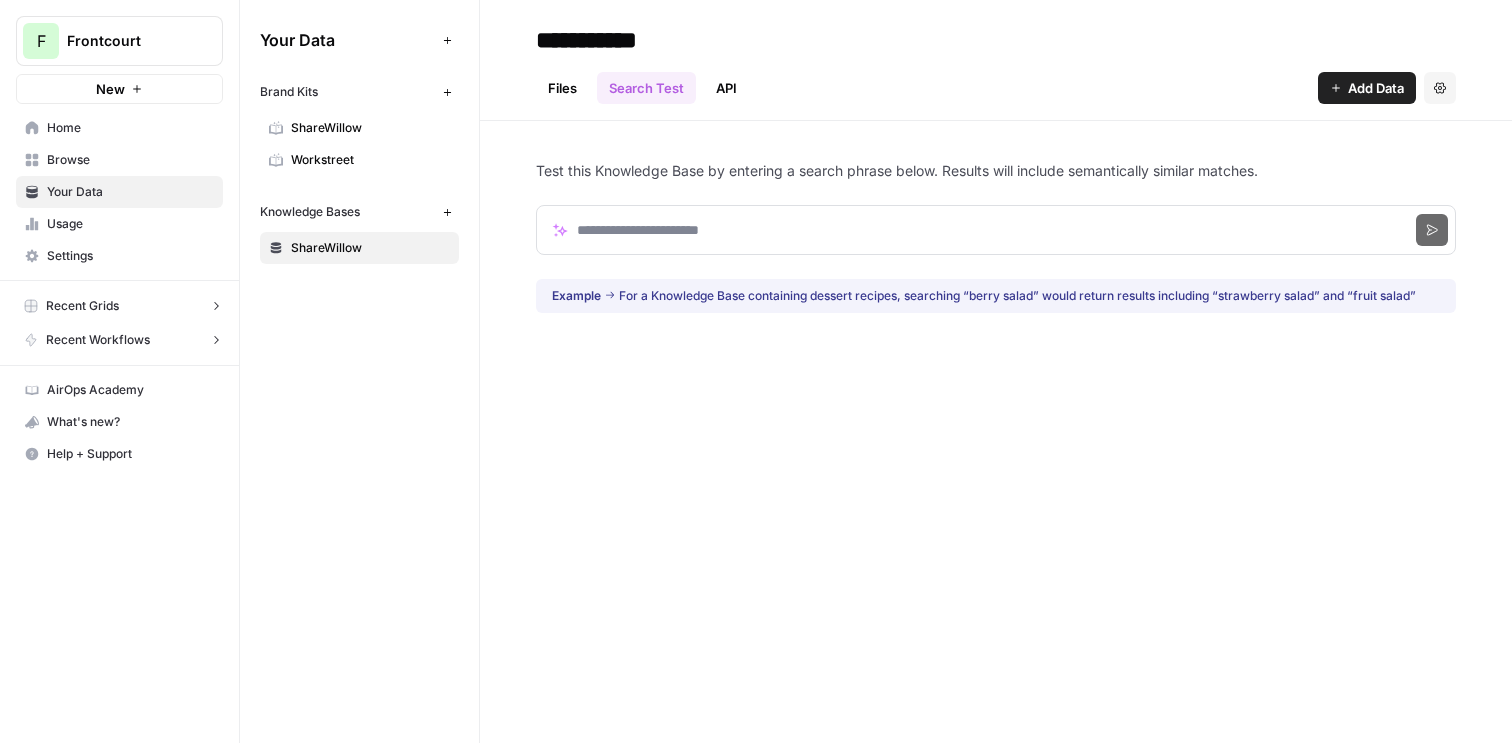 click on "API" at bounding box center [726, 88] 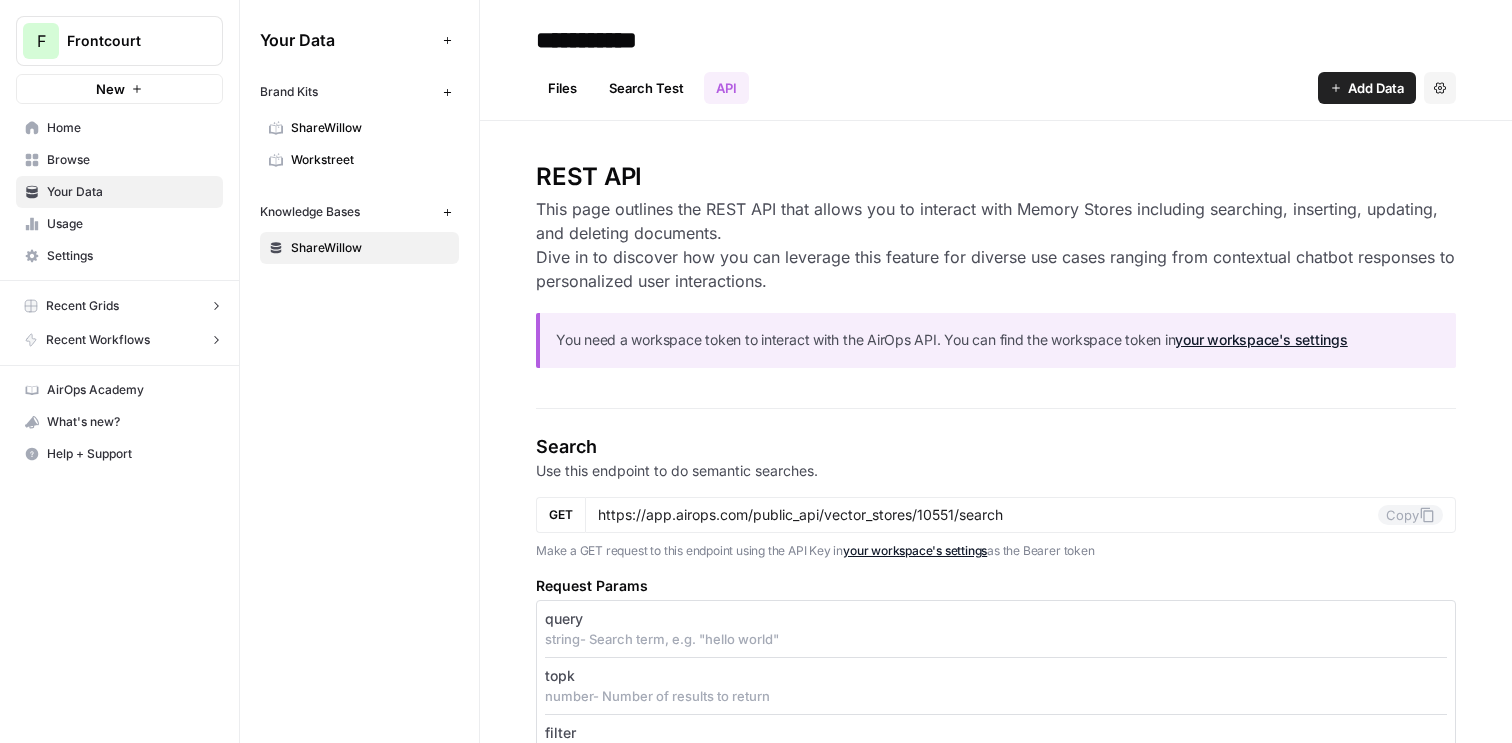 click on "Search Test" at bounding box center [646, 88] 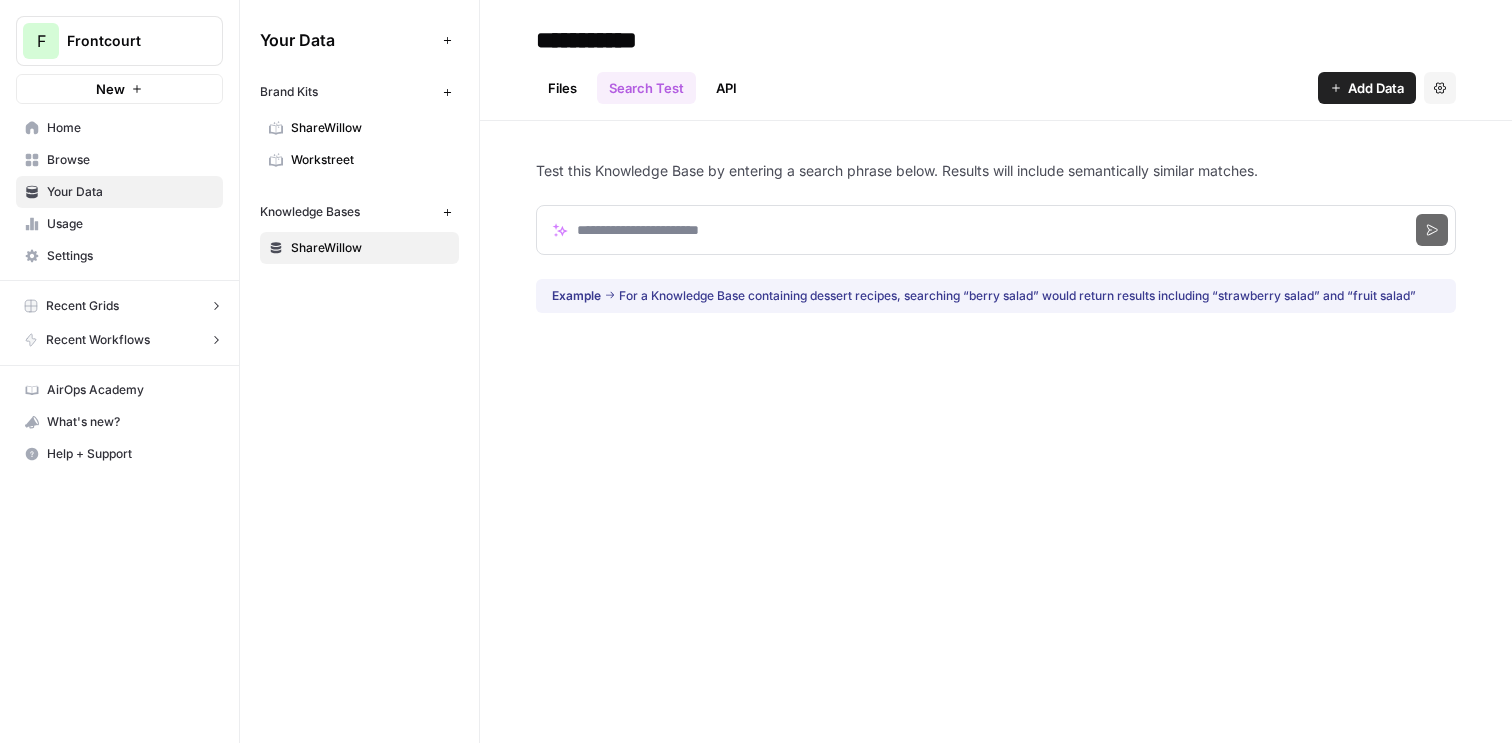 click on "Files" at bounding box center [562, 88] 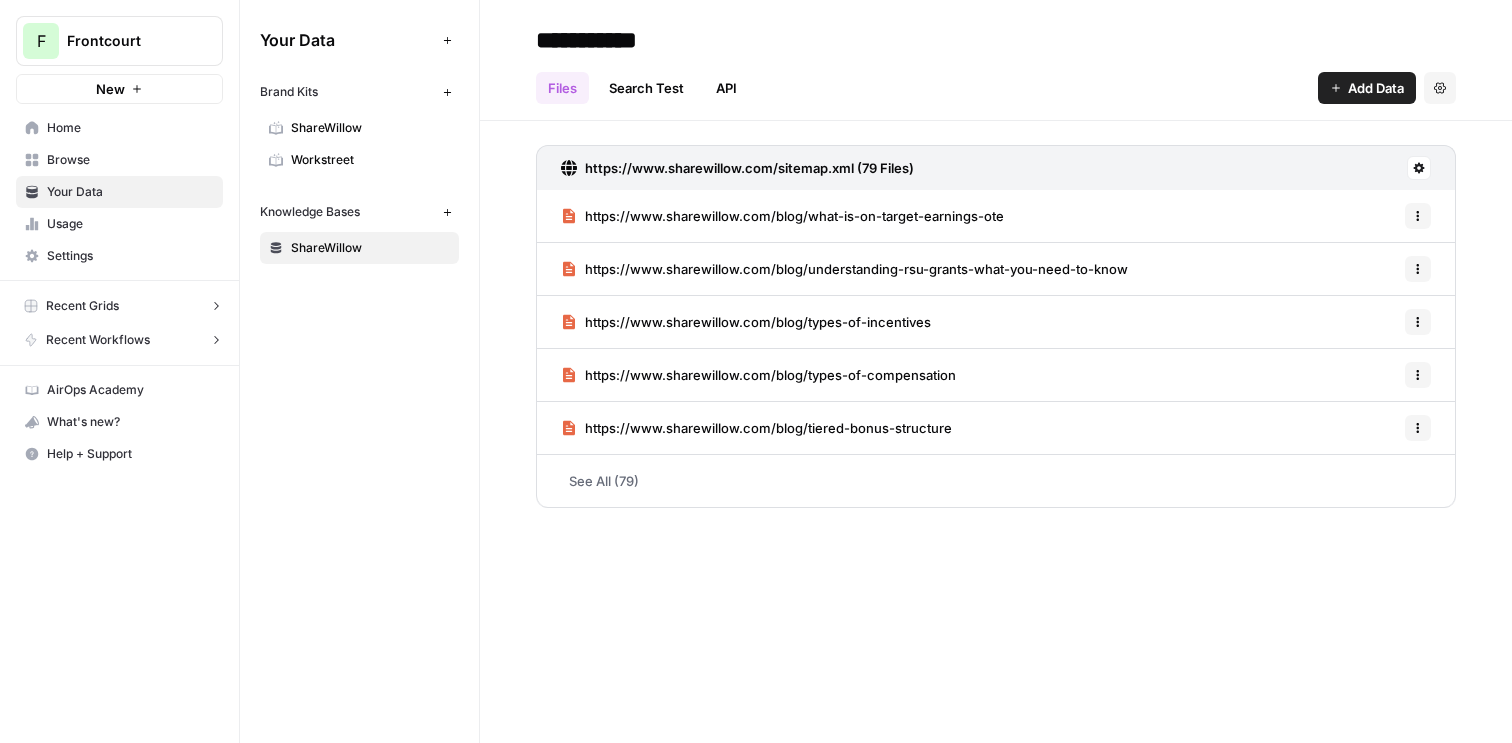 click on "Workstreet" at bounding box center (370, 160) 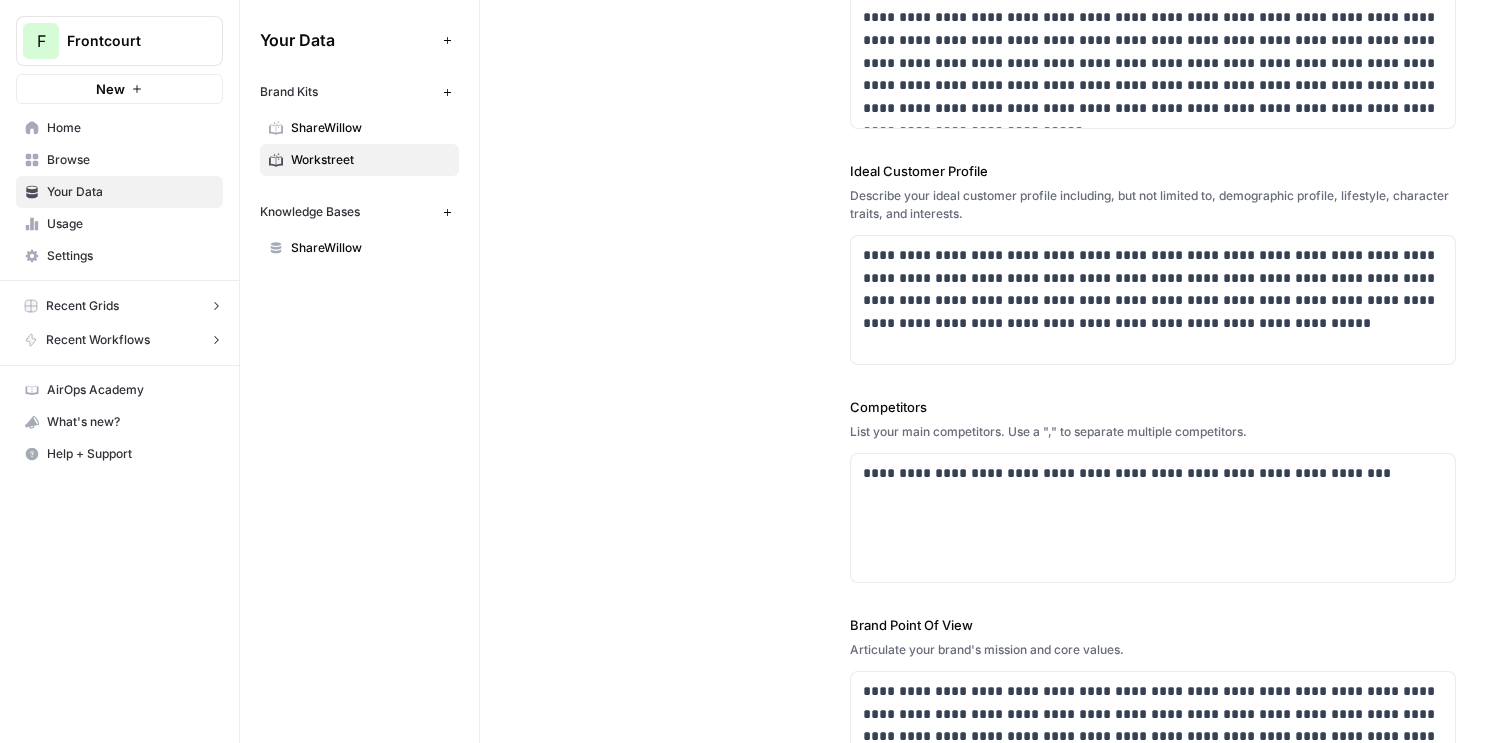 scroll, scrollTop: 416, scrollLeft: 0, axis: vertical 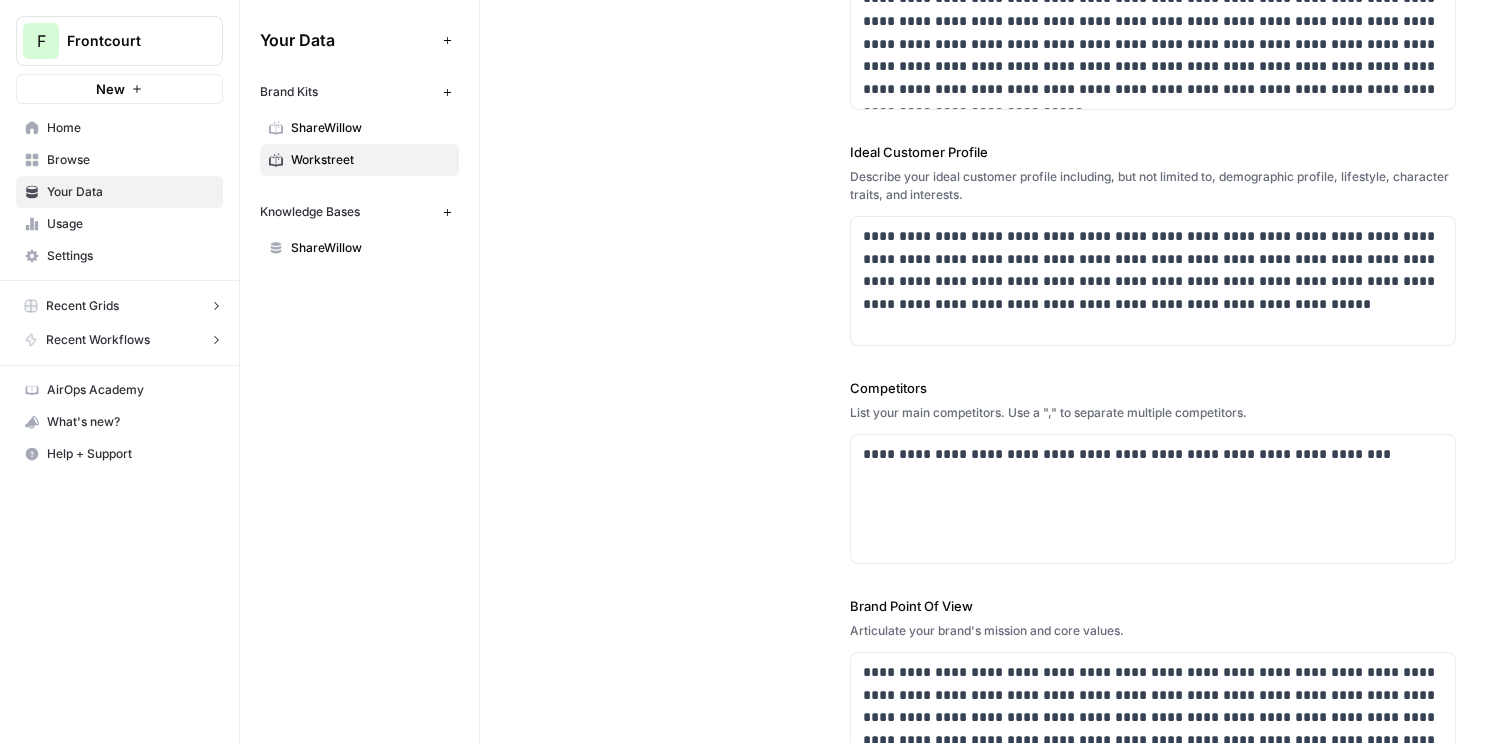 click on "Usage" at bounding box center [130, 224] 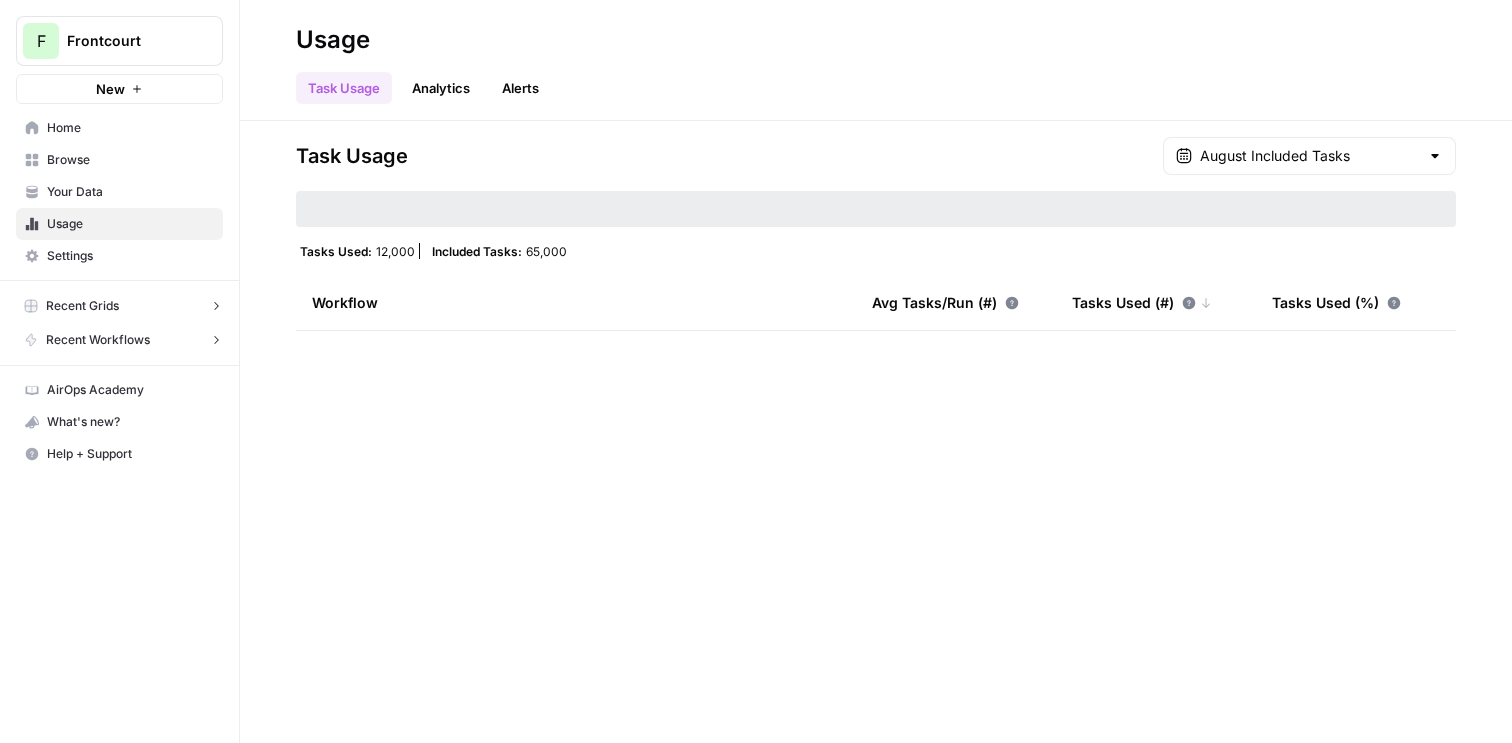 click on "Settings" at bounding box center (130, 256) 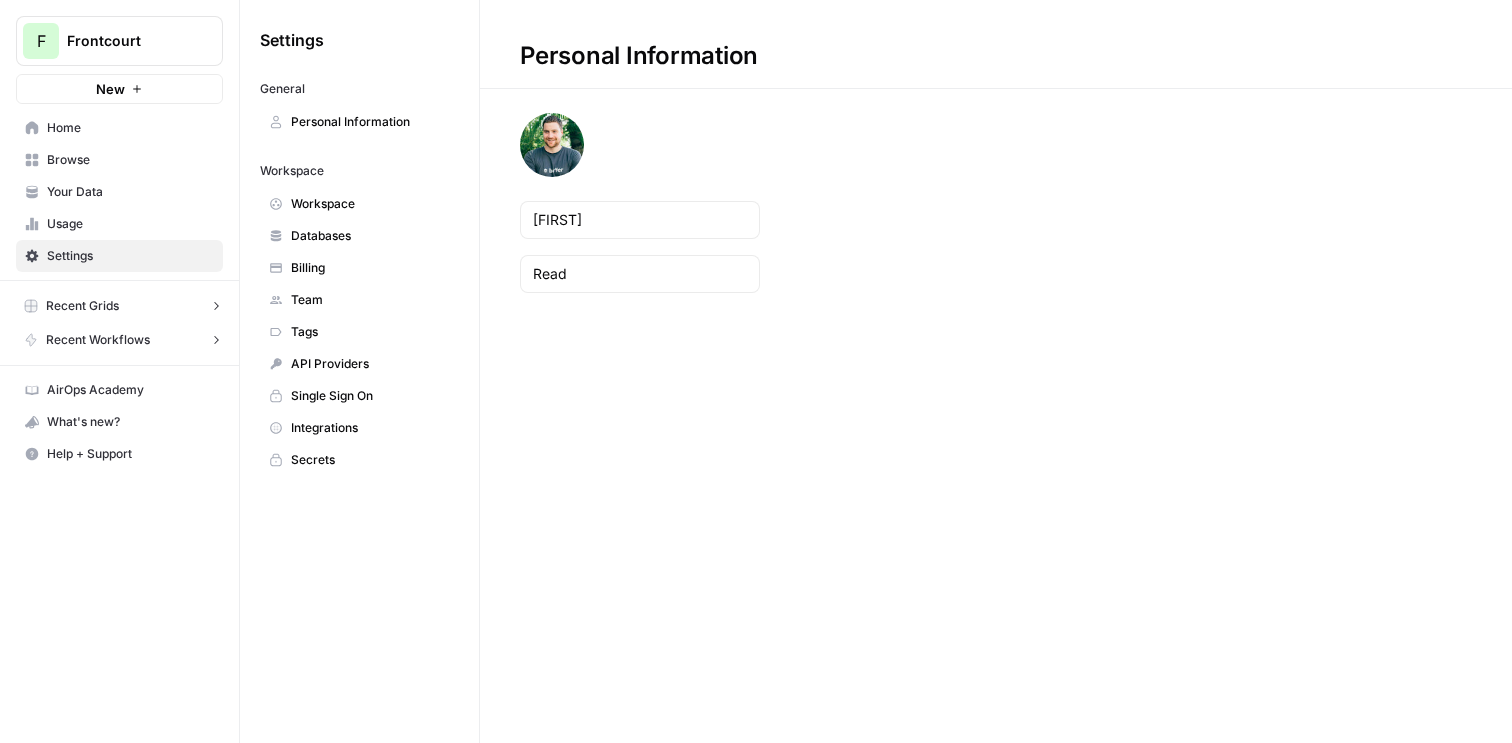 click on "Home" at bounding box center [119, 128] 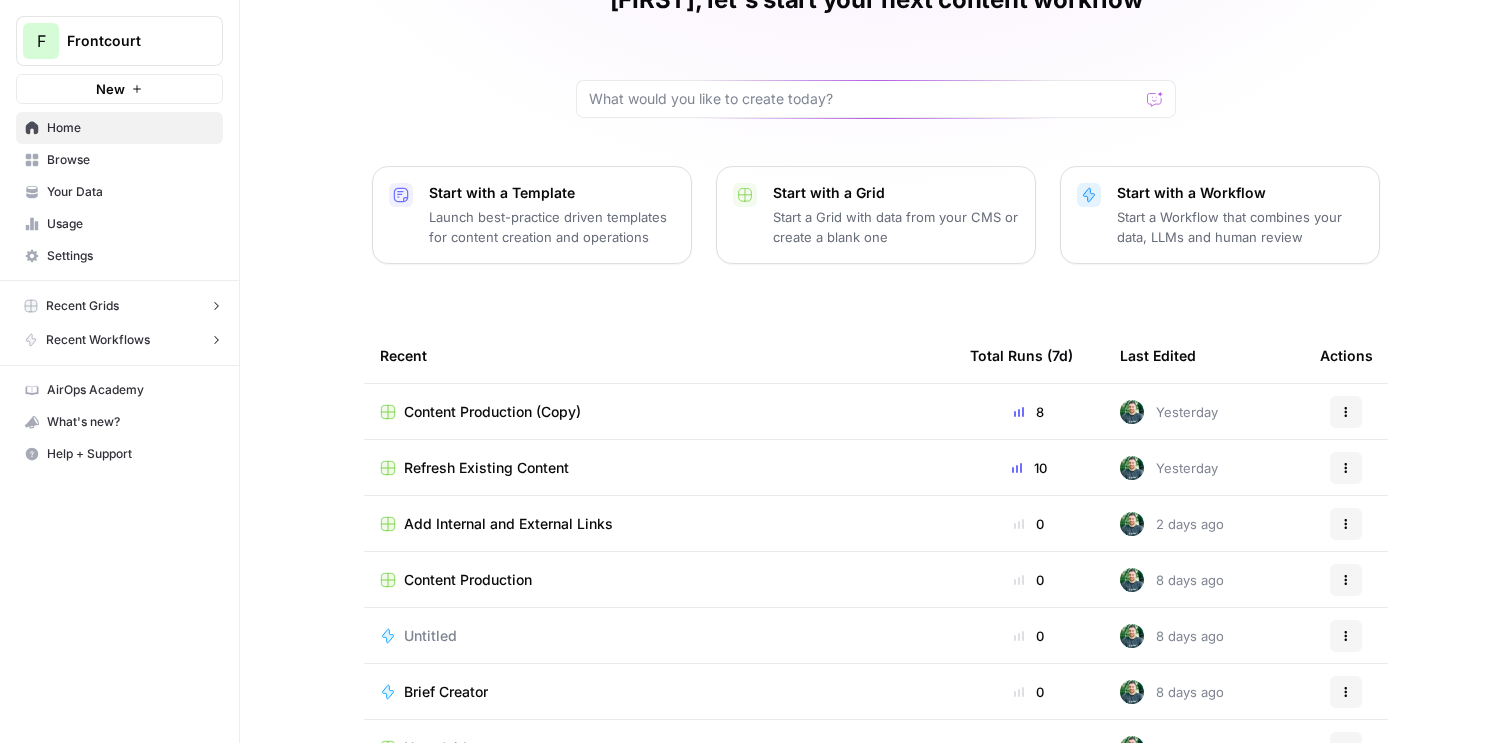 scroll, scrollTop: 177, scrollLeft: 0, axis: vertical 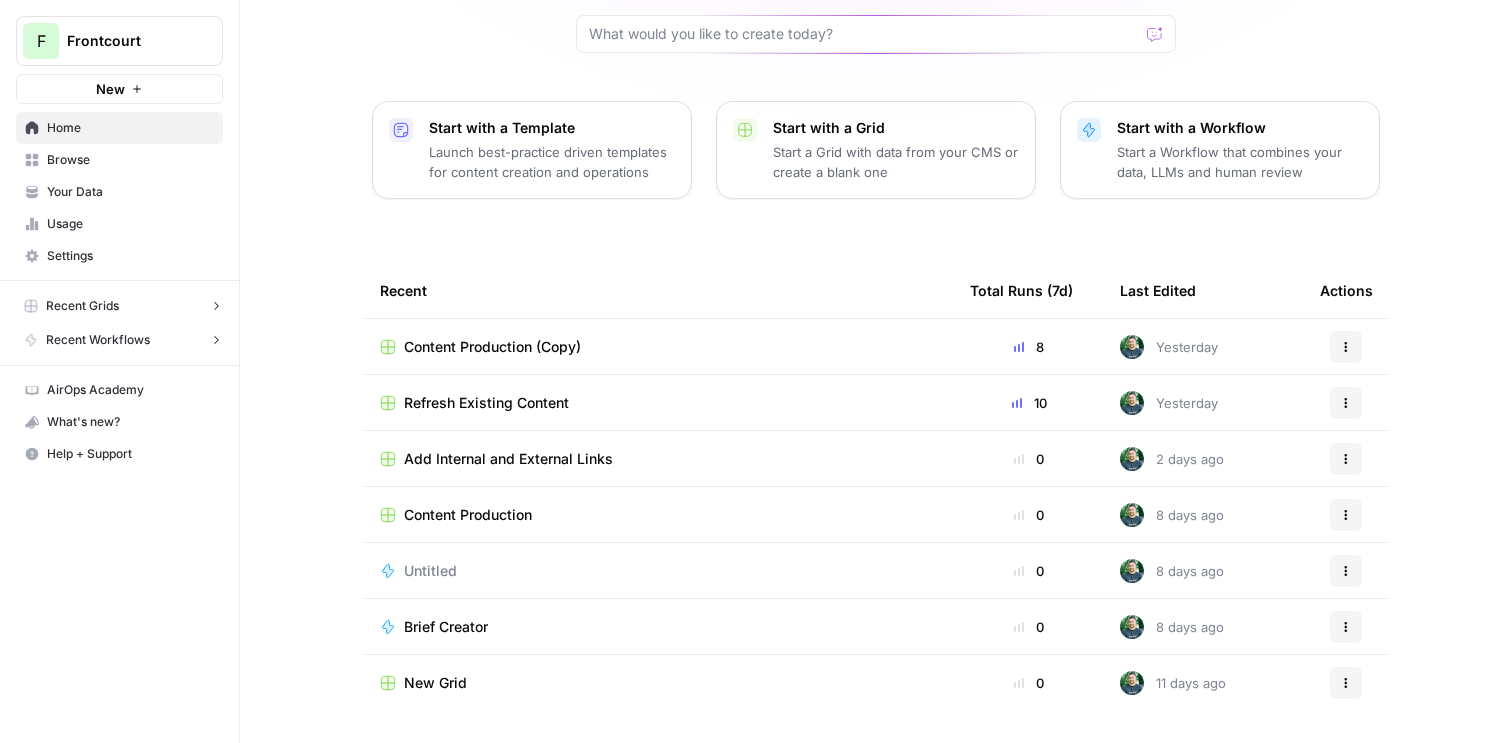 click on "Actions" at bounding box center (1346, 360) 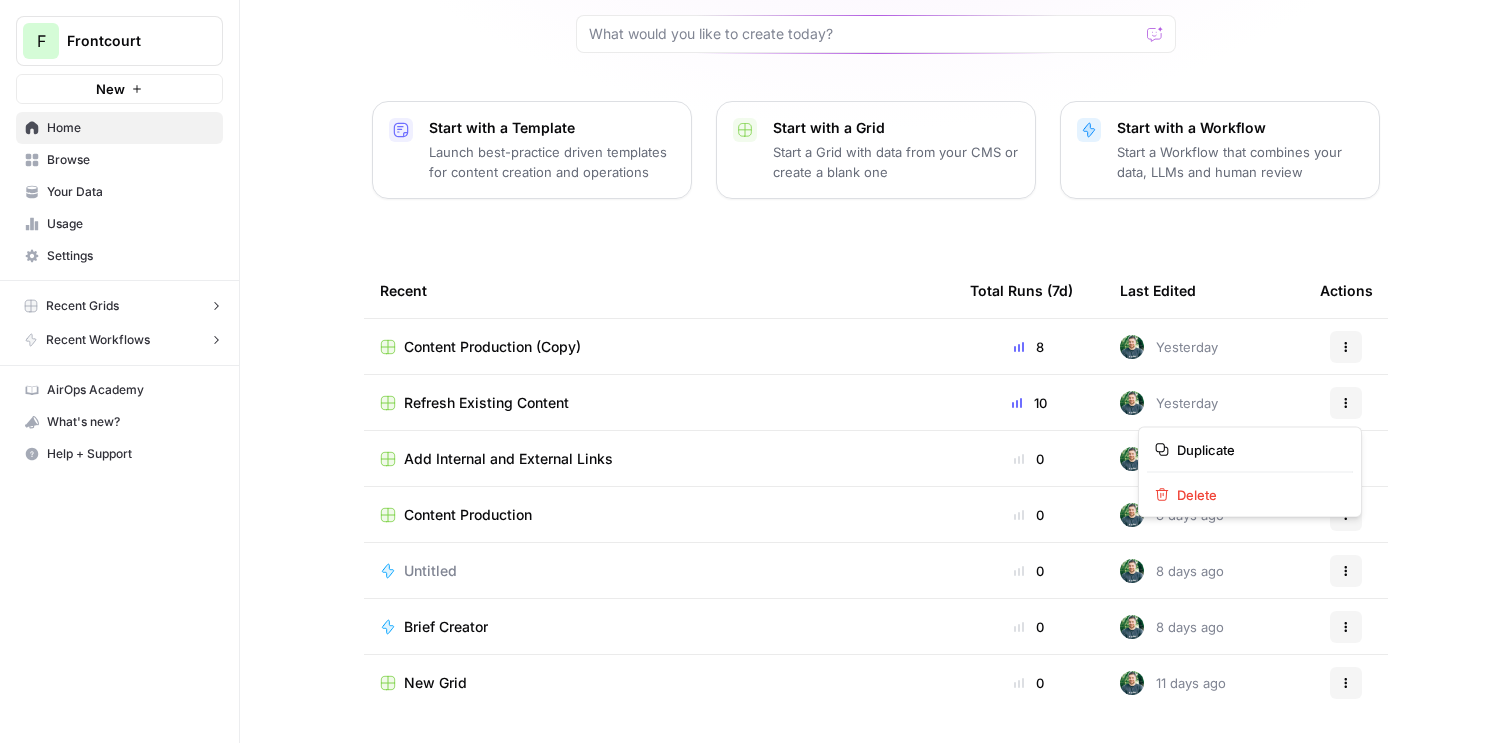 click on "[FIRST], let's start your next content workflow Start with a Template Launch best-practice driven templates for content creation and operations Start with a Grid Start a Grid with data from your CMS or create a blank one Start with a Workflow Start a Workflow that combines your data, LLMs and human review Recent Total Runs (7d) Last Edited Actions Content Production (Copy) 8 Yesterday Actions Refresh Existing Content 10 Yesterday Actions Add Internal and External Links 0 2 days ago Actions Content Production 0 8 days ago Actions Untitled 0 8 days ago Actions Brief Creator 0 8 days ago Actions New Grid 0 11 days ago Actions" at bounding box center (876, 283) 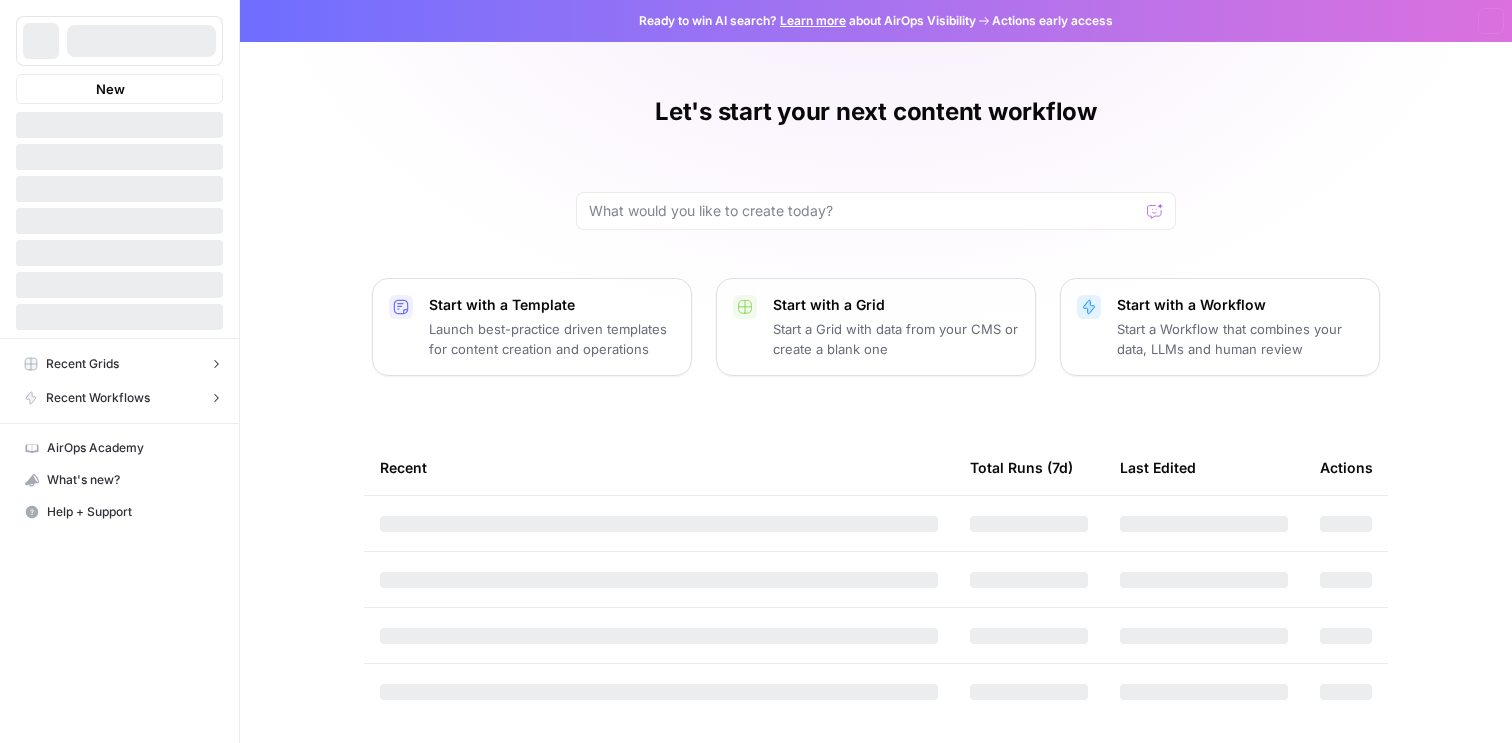 scroll, scrollTop: 0, scrollLeft: 0, axis: both 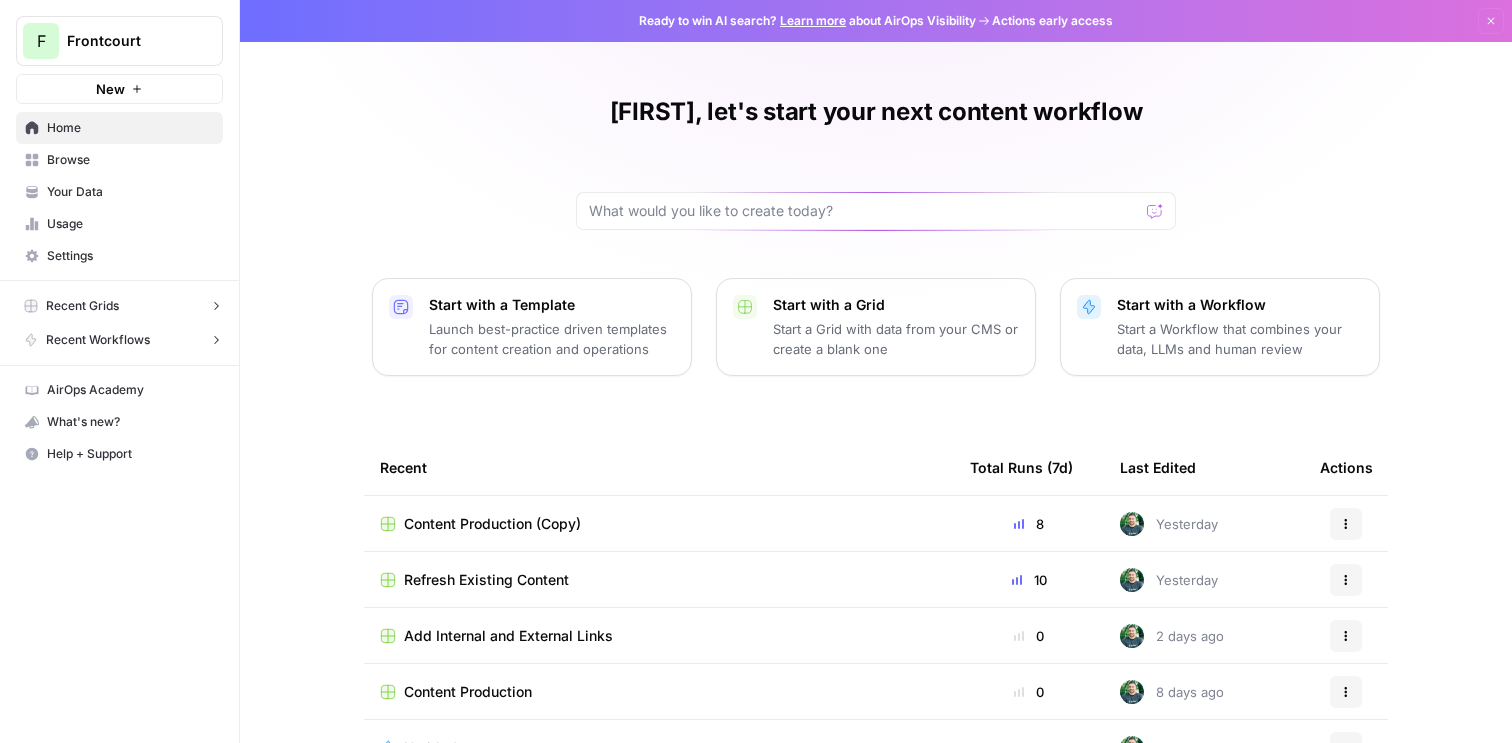 click on "Frontcourt" at bounding box center (127, 41) 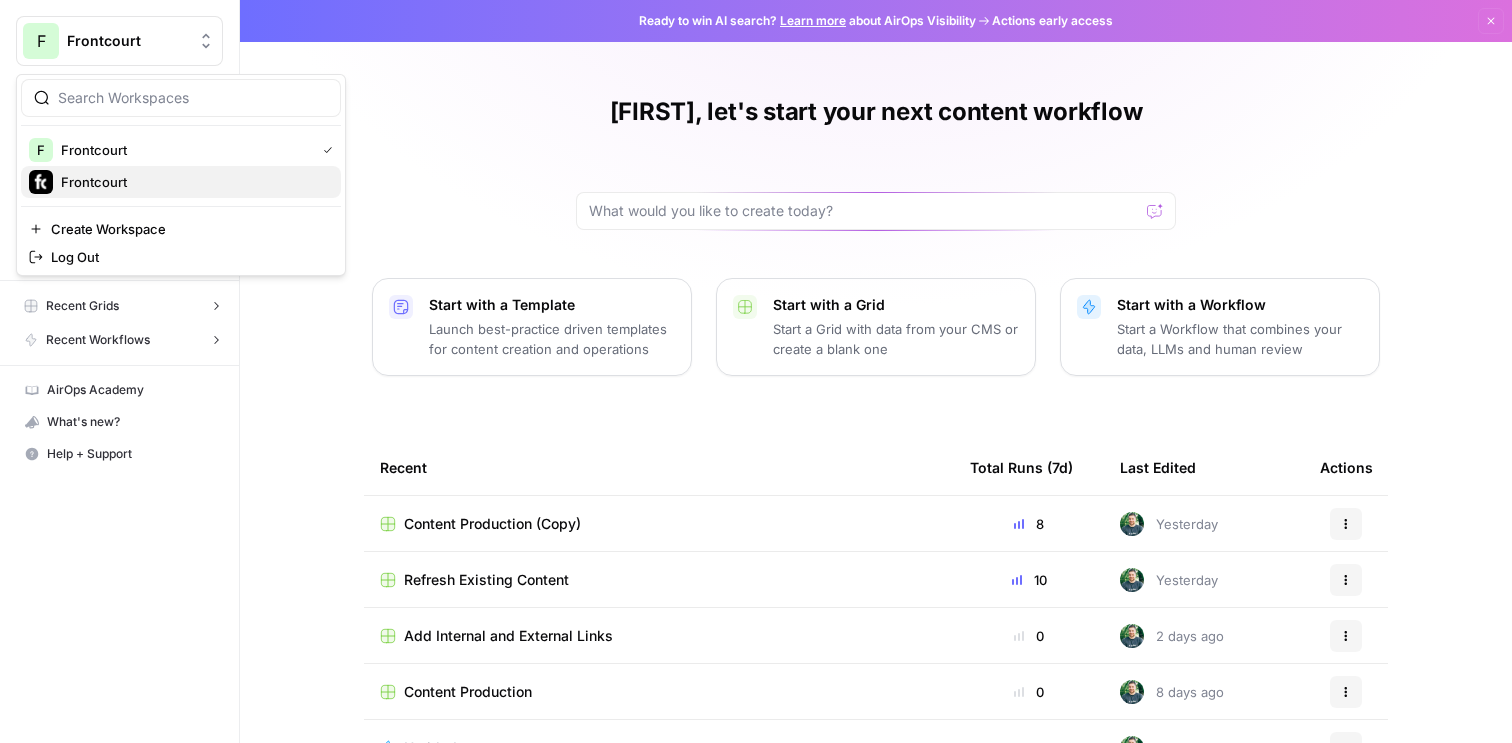 click on "Frontcourt" at bounding box center (193, 182) 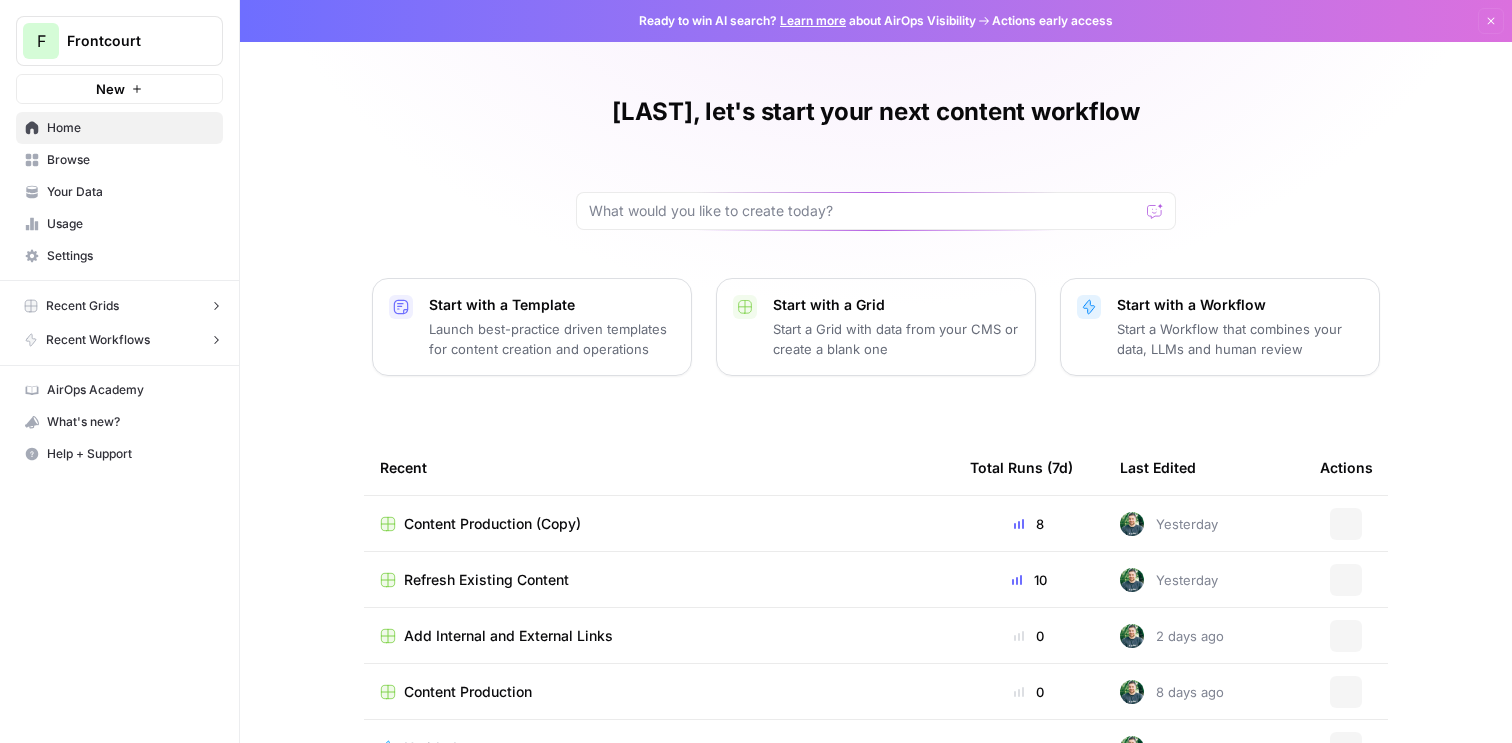 scroll, scrollTop: 0, scrollLeft: 0, axis: both 